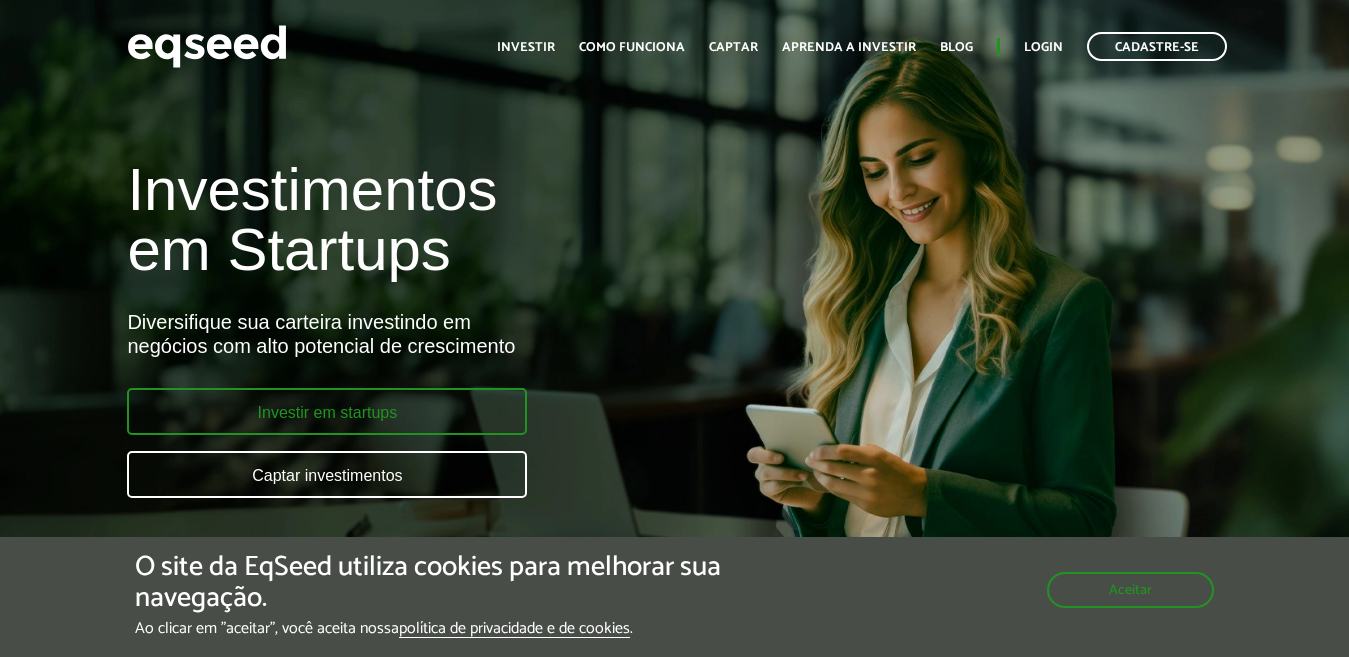 scroll, scrollTop: 0, scrollLeft: 0, axis: both 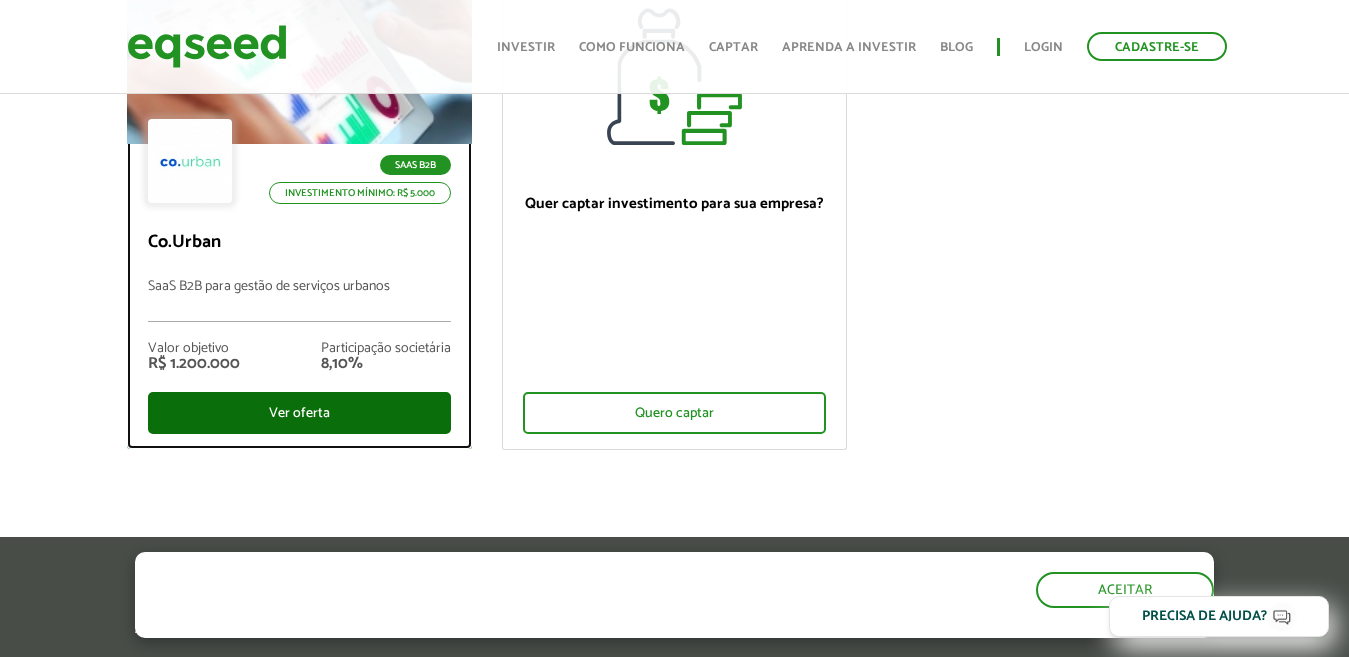 click on "Ver oferta" at bounding box center (299, 413) 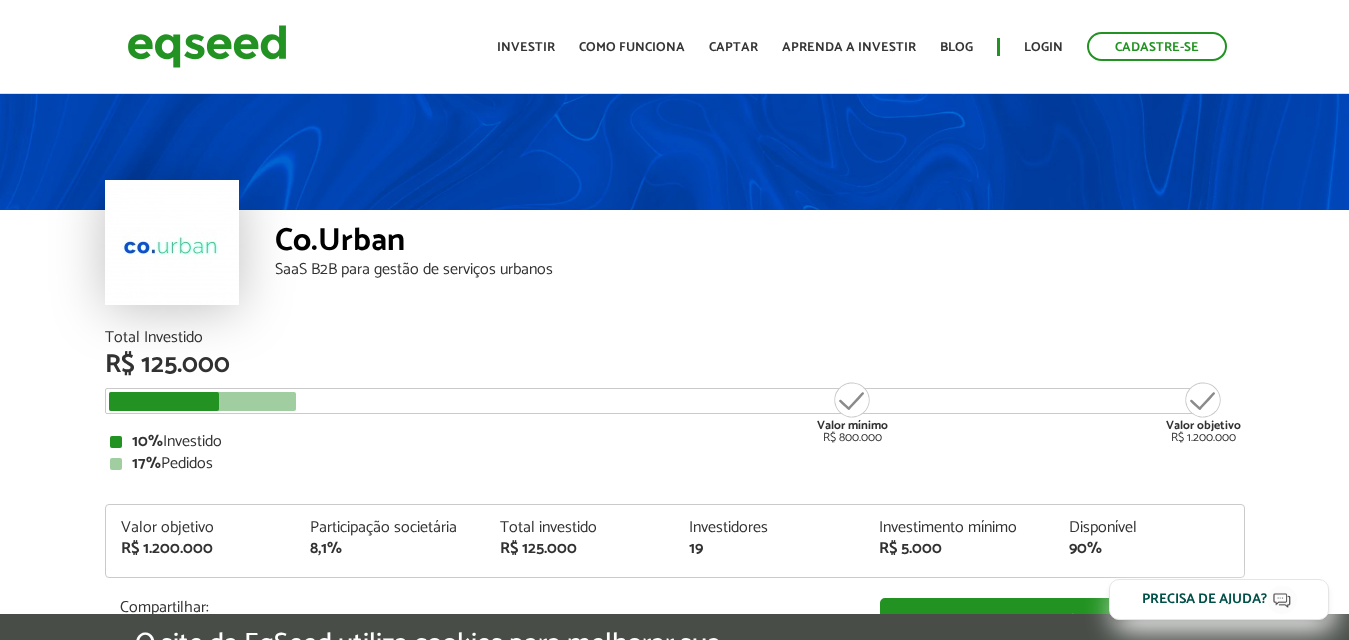 scroll, scrollTop: 0, scrollLeft: 0, axis: both 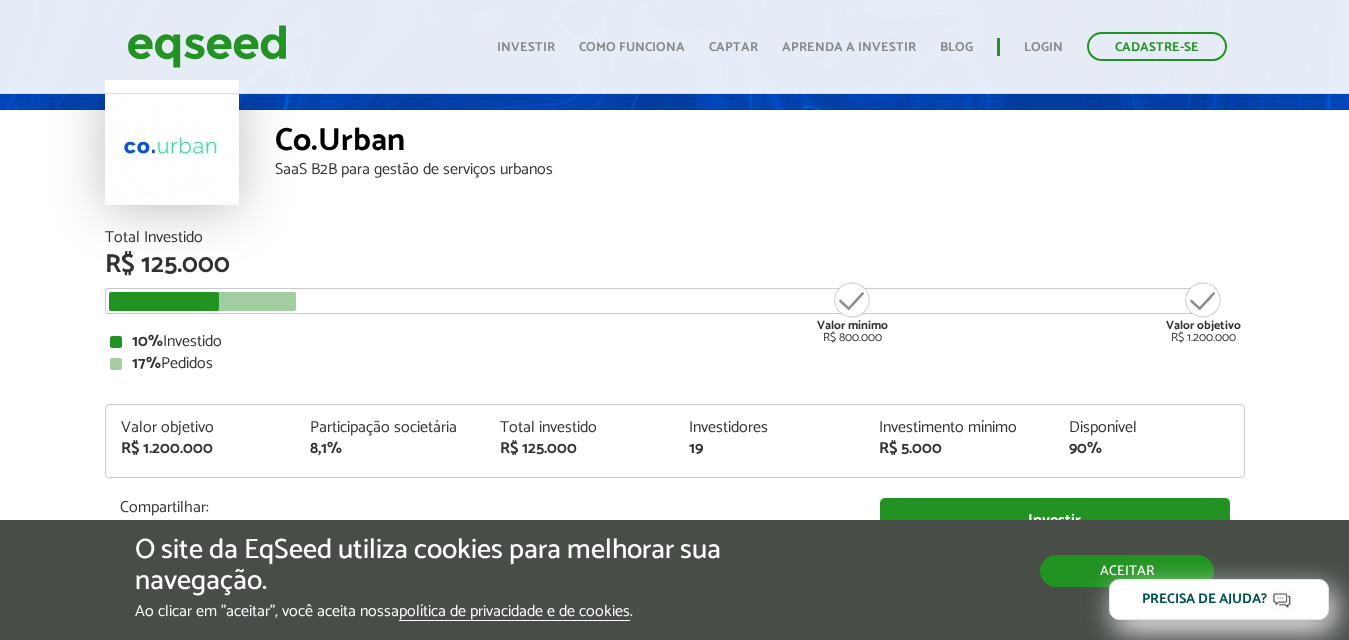 click on "Aceitar" at bounding box center (1127, 571) 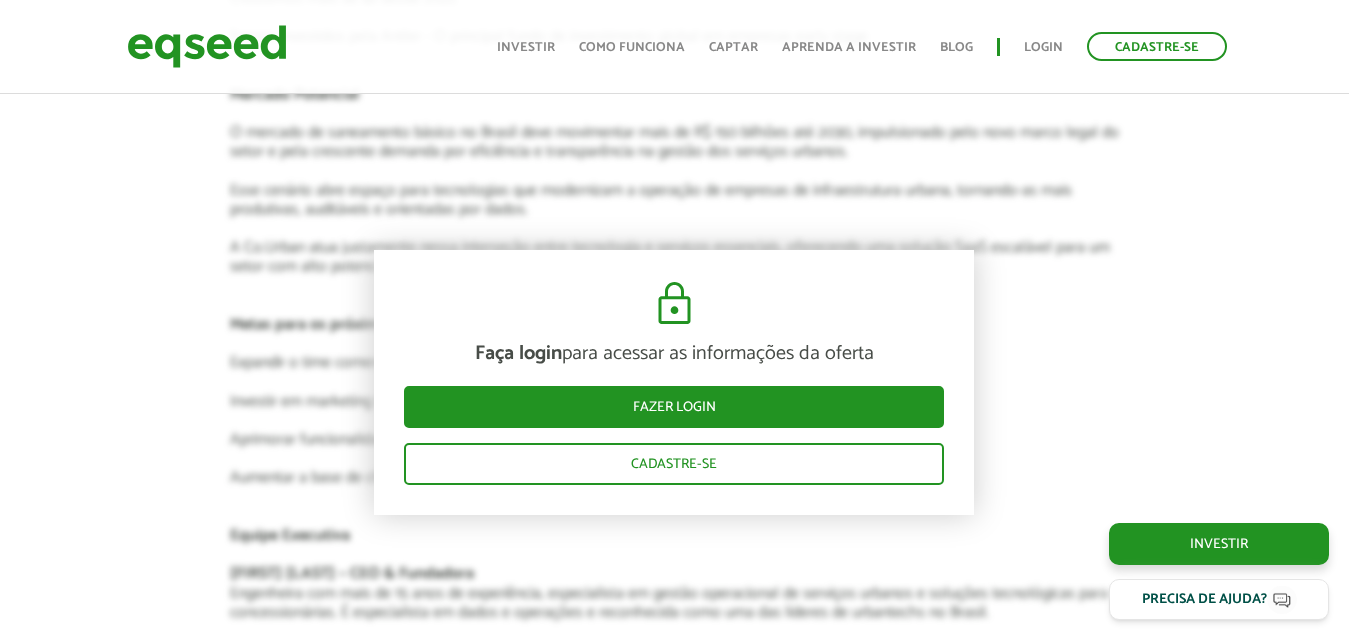 scroll, scrollTop: 3600, scrollLeft: 0, axis: vertical 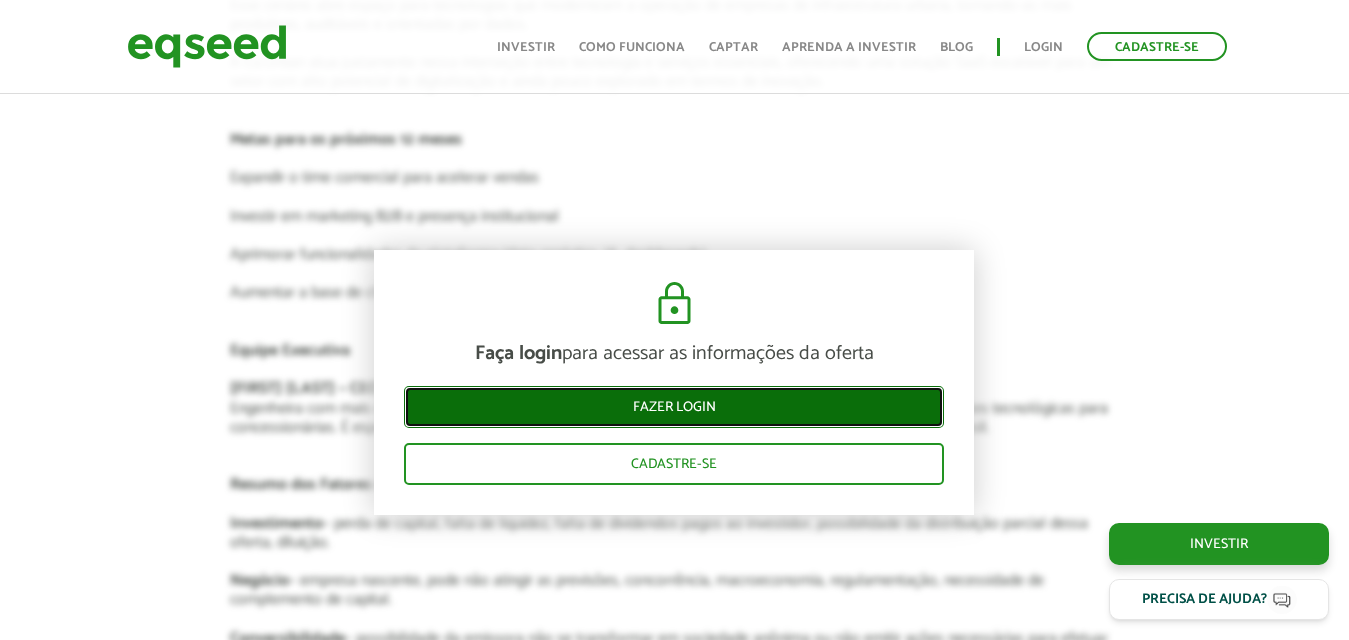 click on "Fazer login" at bounding box center [674, 407] 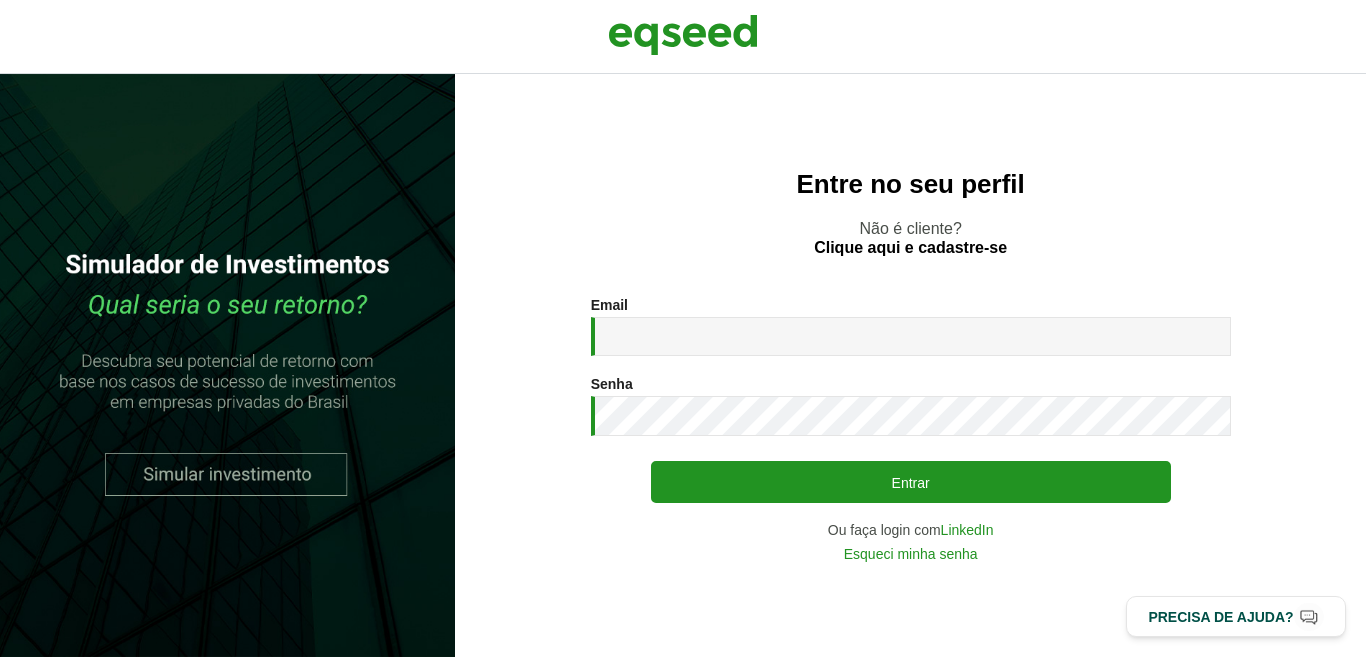 scroll, scrollTop: 0, scrollLeft: 0, axis: both 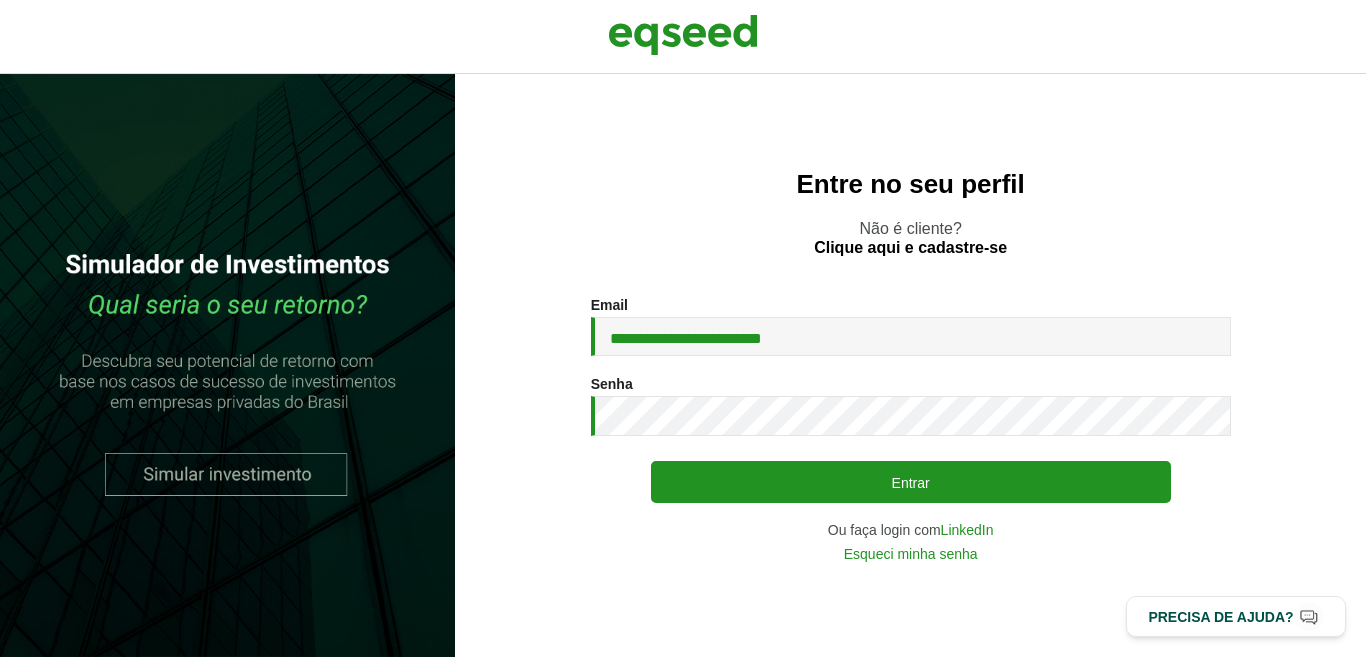 type on "**********" 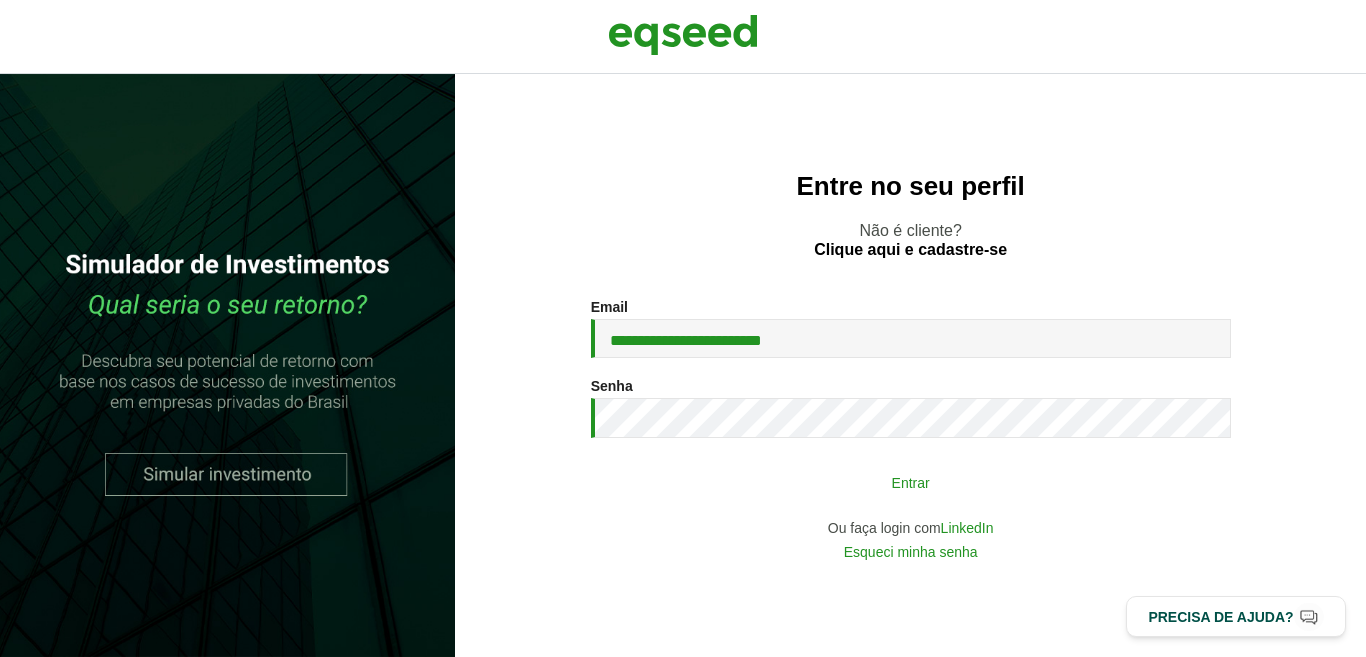 click on "Entrar" at bounding box center [911, 482] 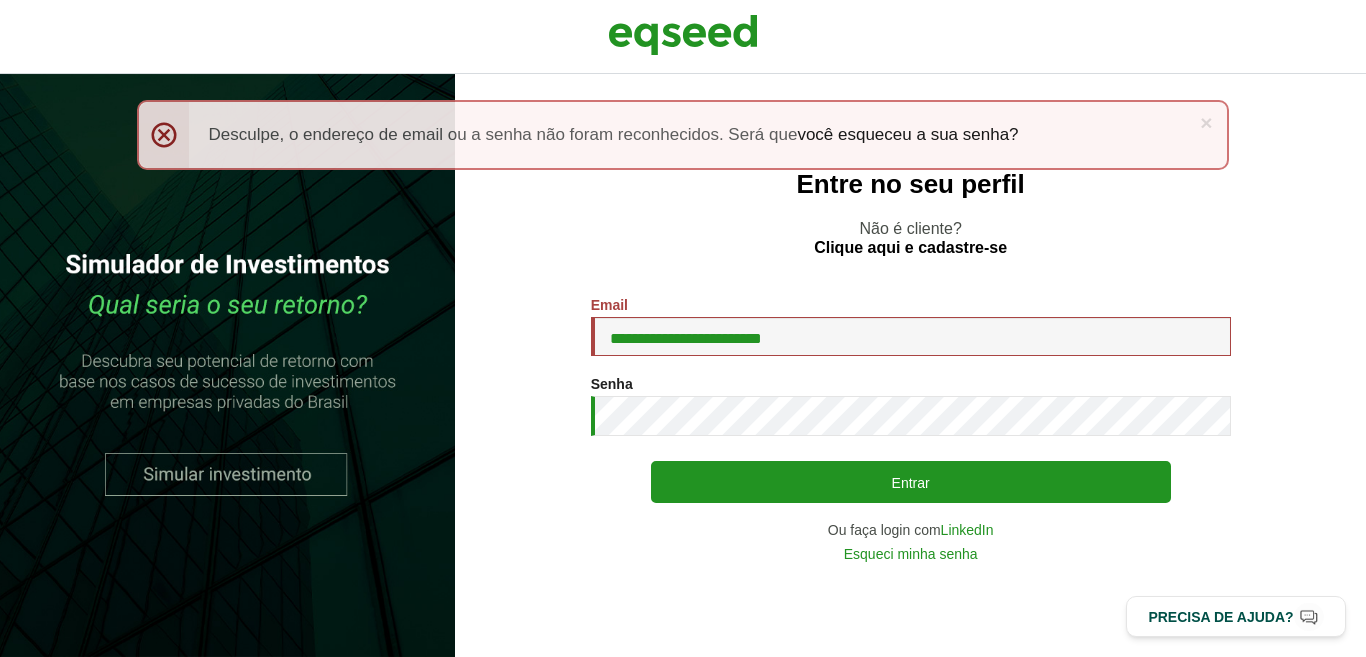 scroll, scrollTop: 0, scrollLeft: 0, axis: both 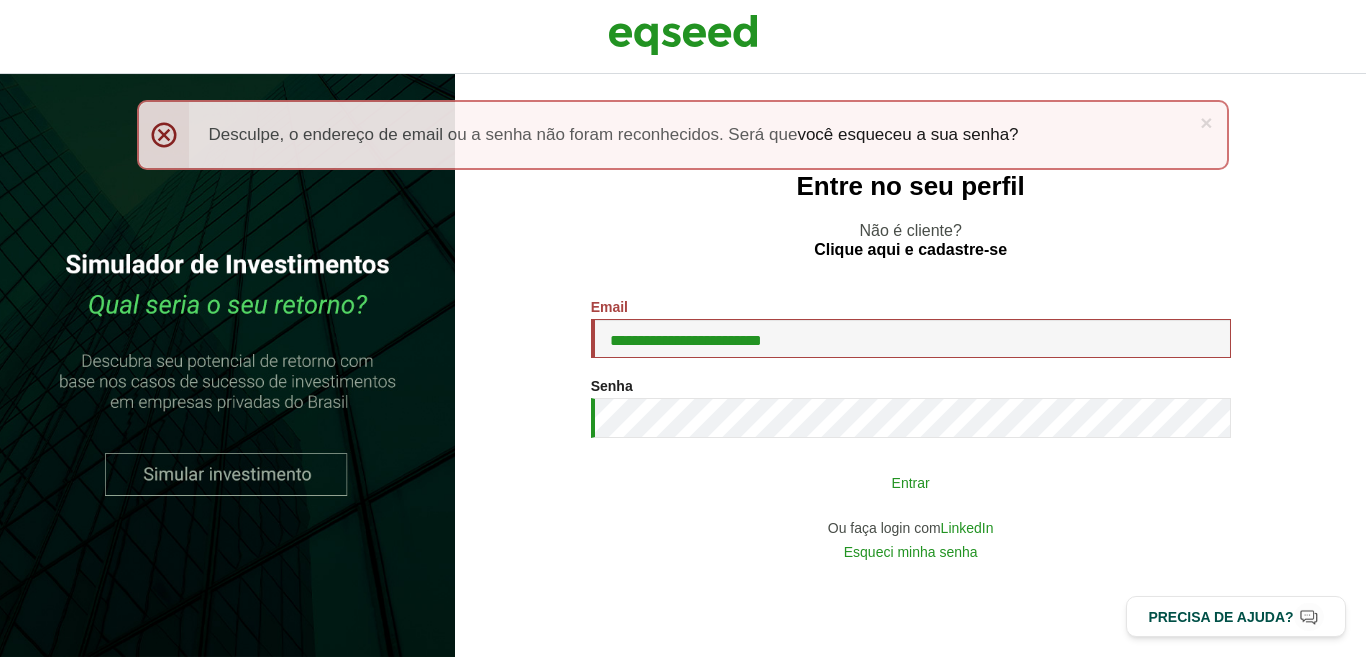click on "Entrar" at bounding box center (911, 482) 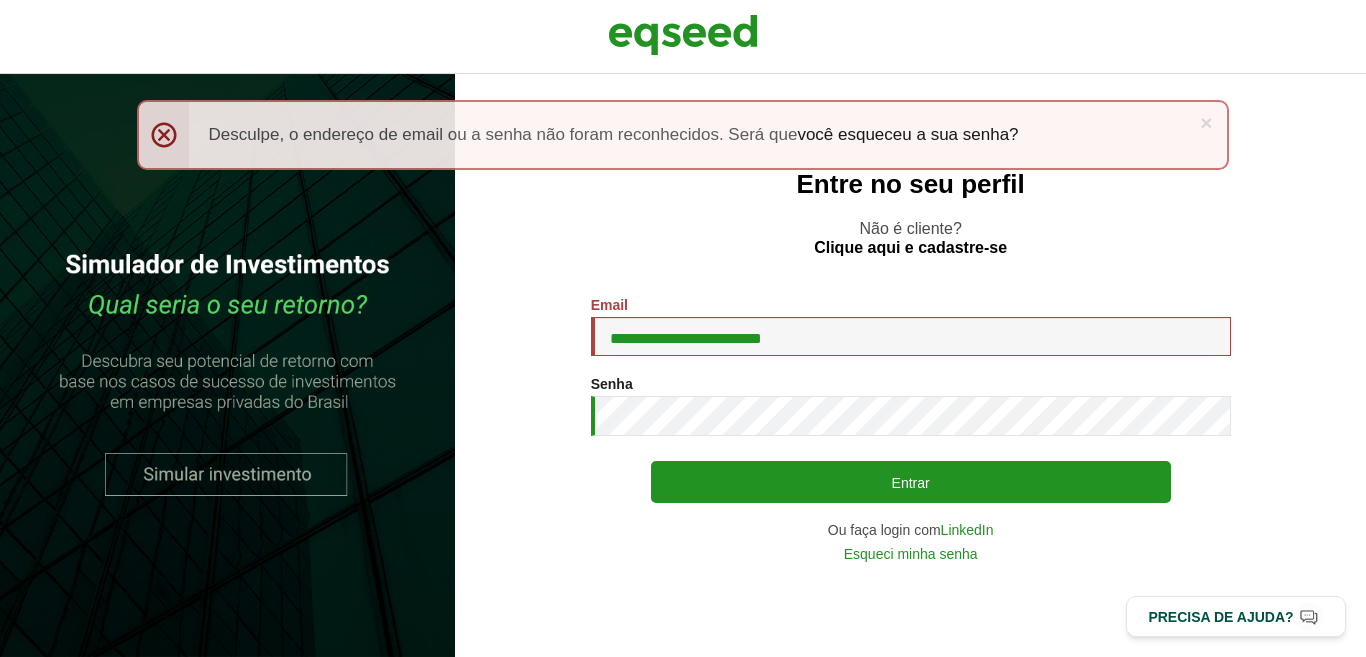 scroll, scrollTop: 0, scrollLeft: 0, axis: both 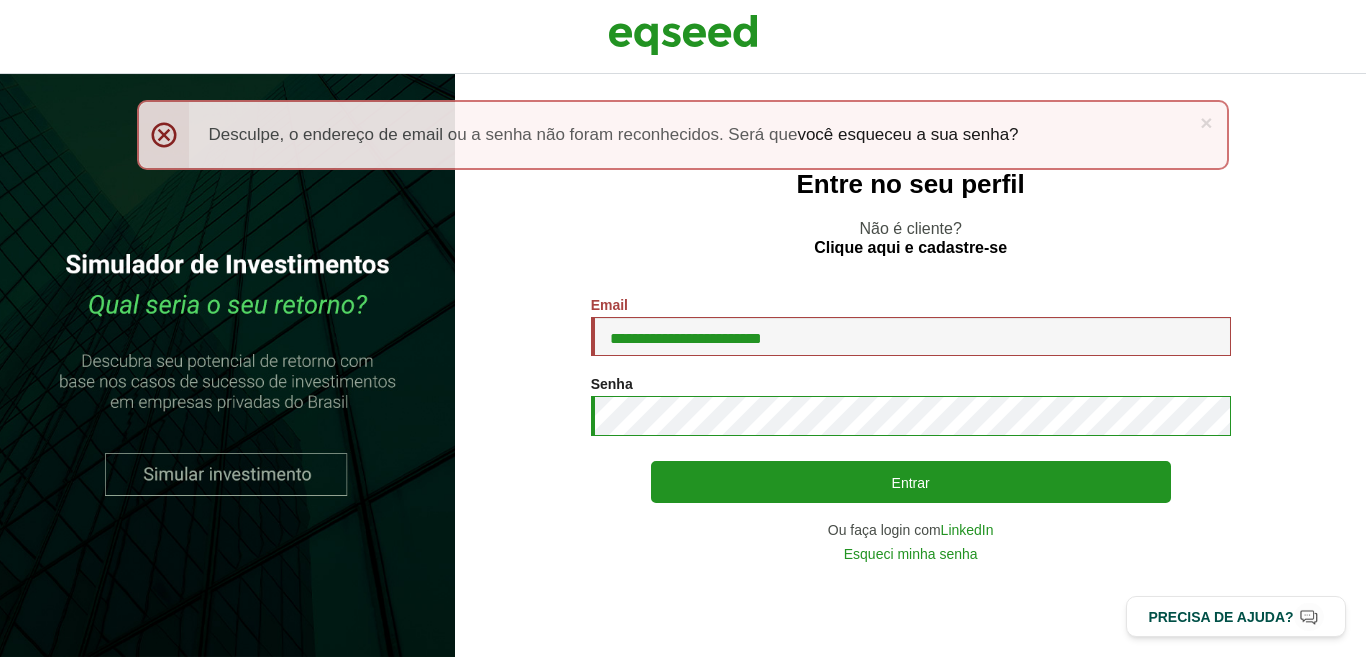 click on "Entrar" at bounding box center (911, 482) 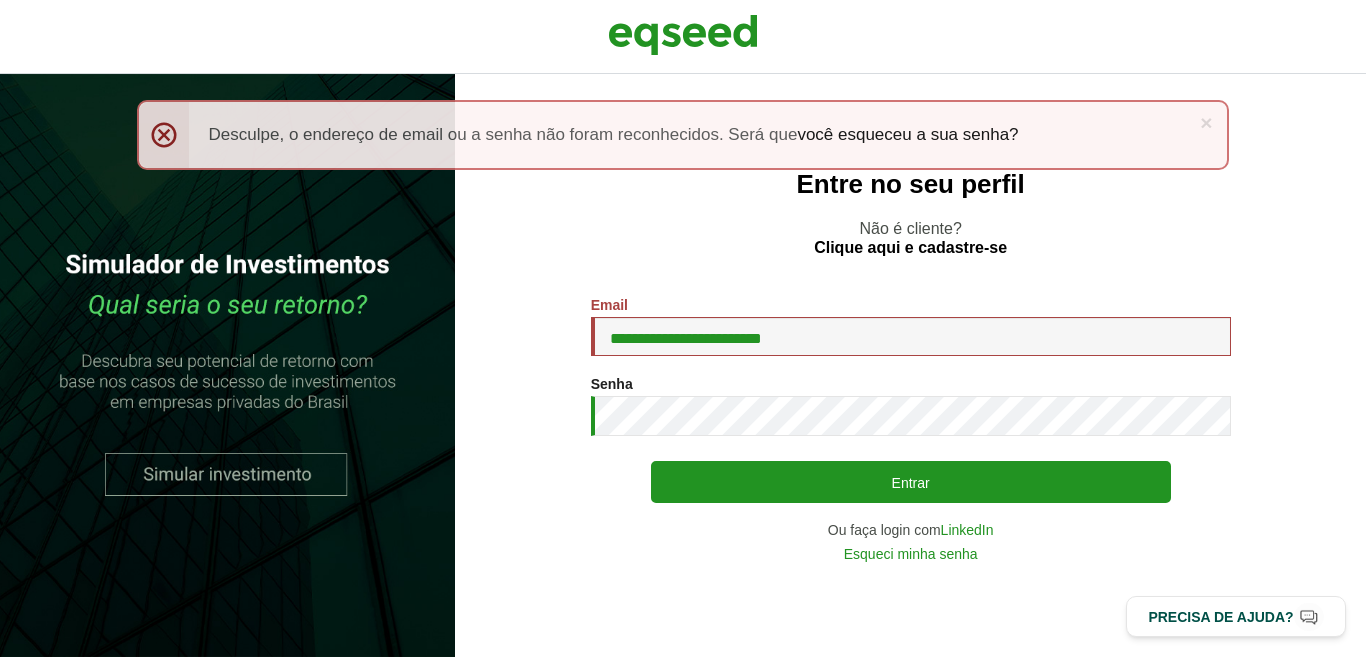 scroll, scrollTop: 0, scrollLeft: 0, axis: both 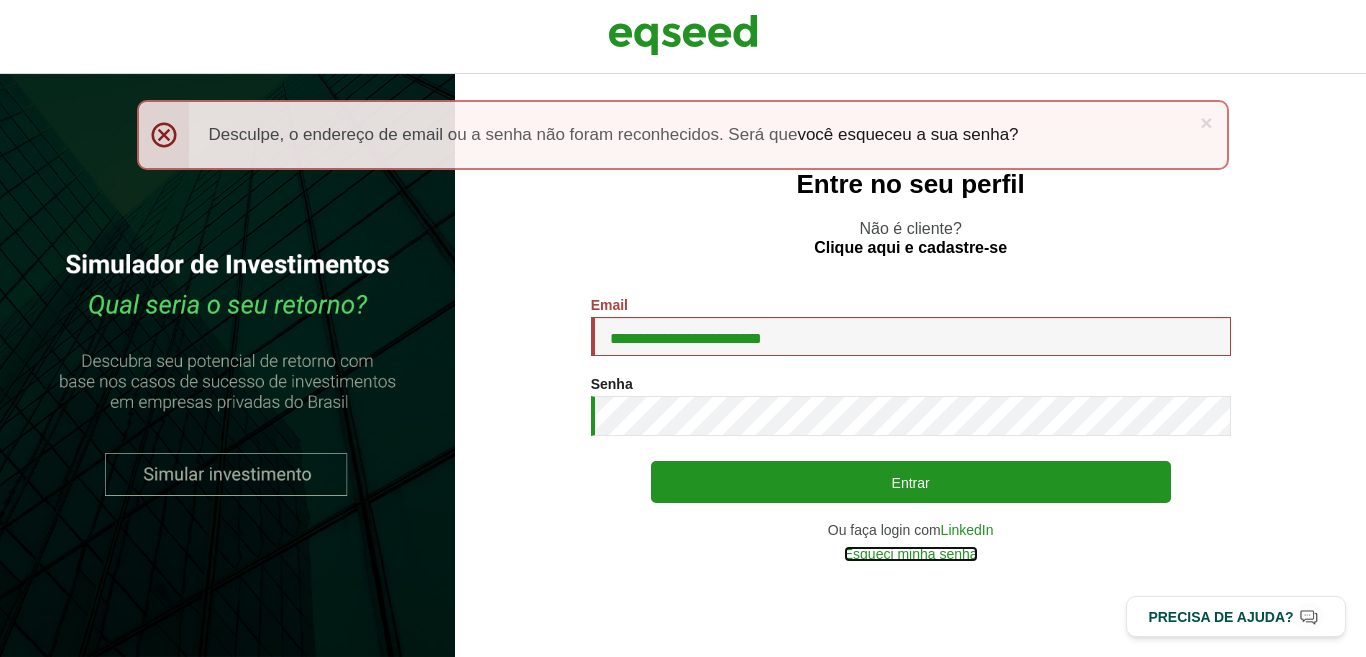 click on "Esqueci minha senha" at bounding box center (911, 554) 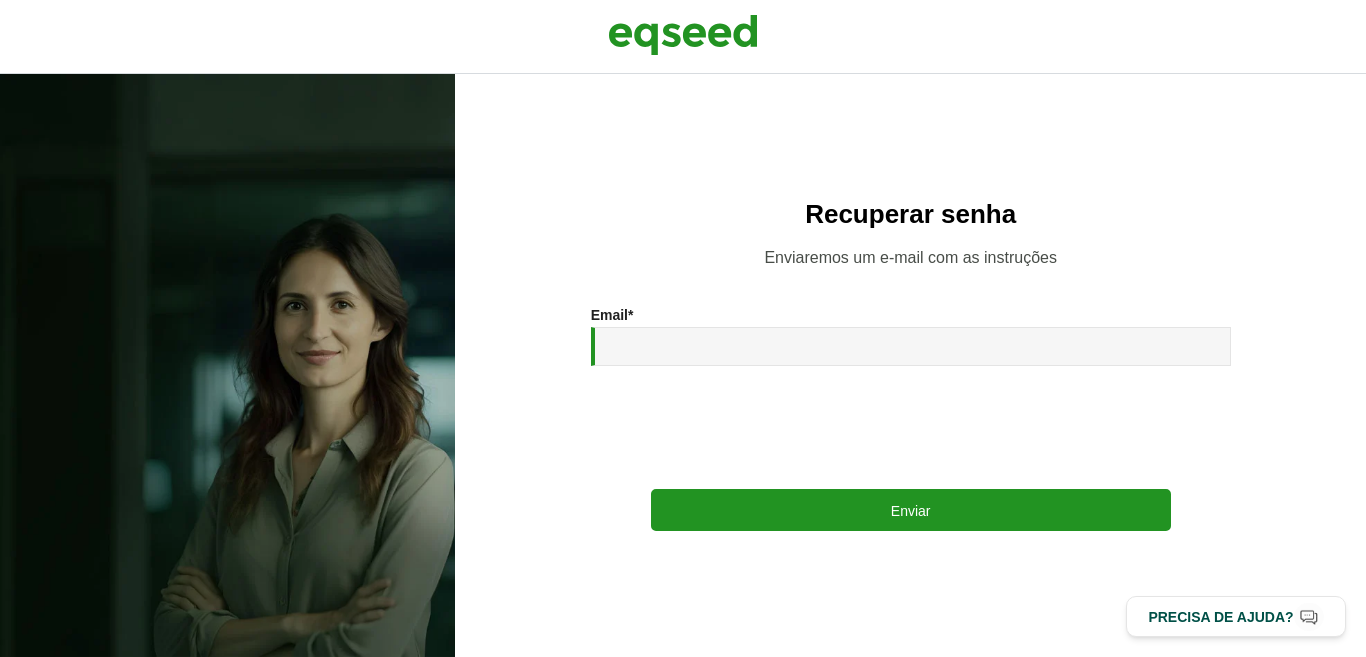 scroll, scrollTop: 0, scrollLeft: 0, axis: both 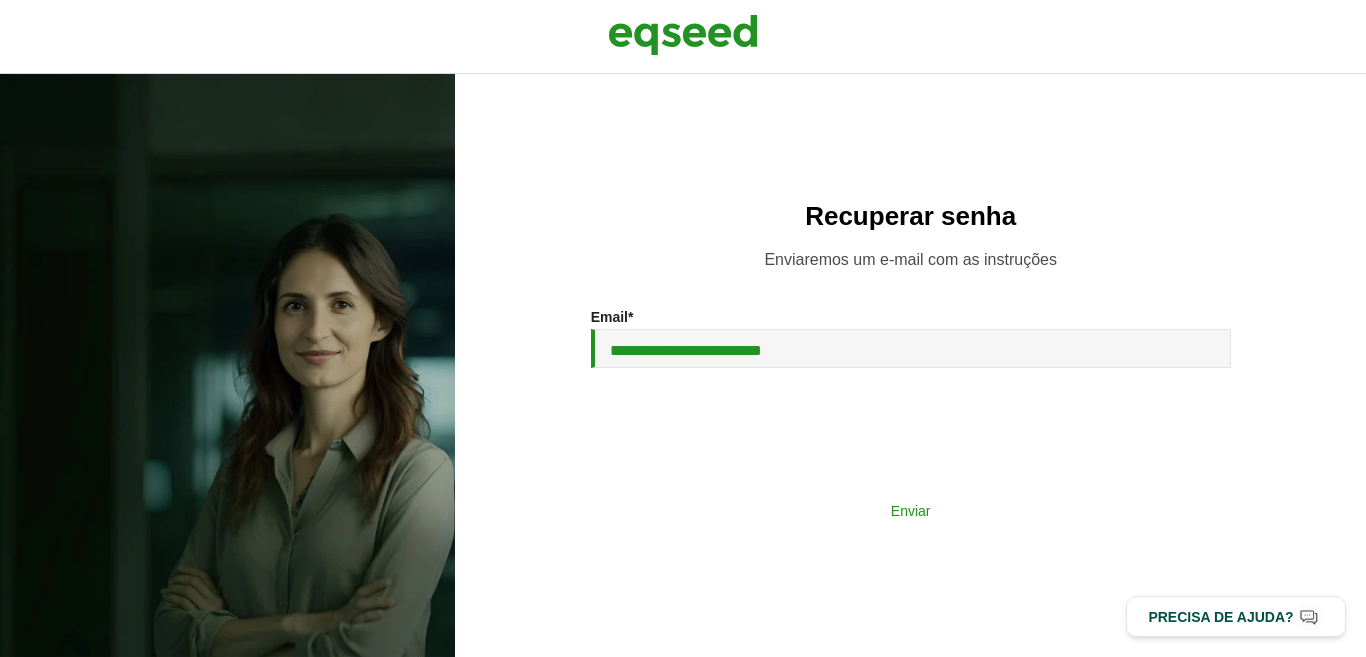 click on "Enviar" at bounding box center (911, 510) 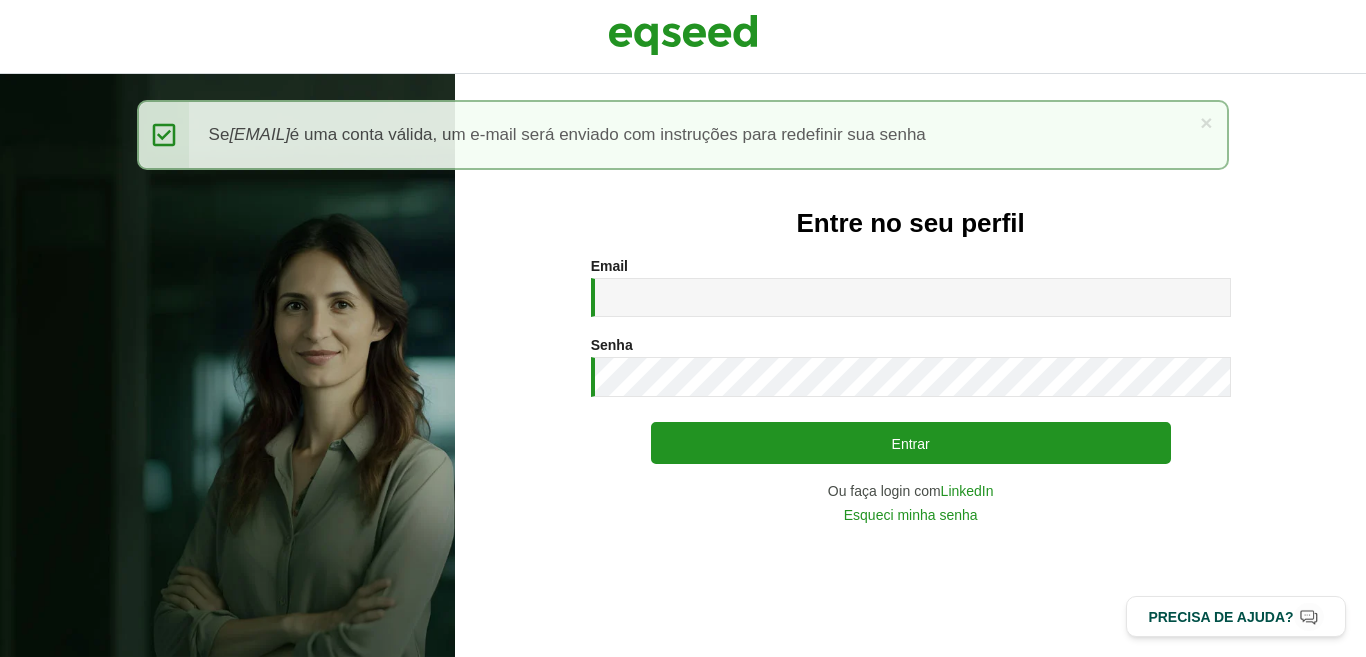 scroll, scrollTop: 0, scrollLeft: 0, axis: both 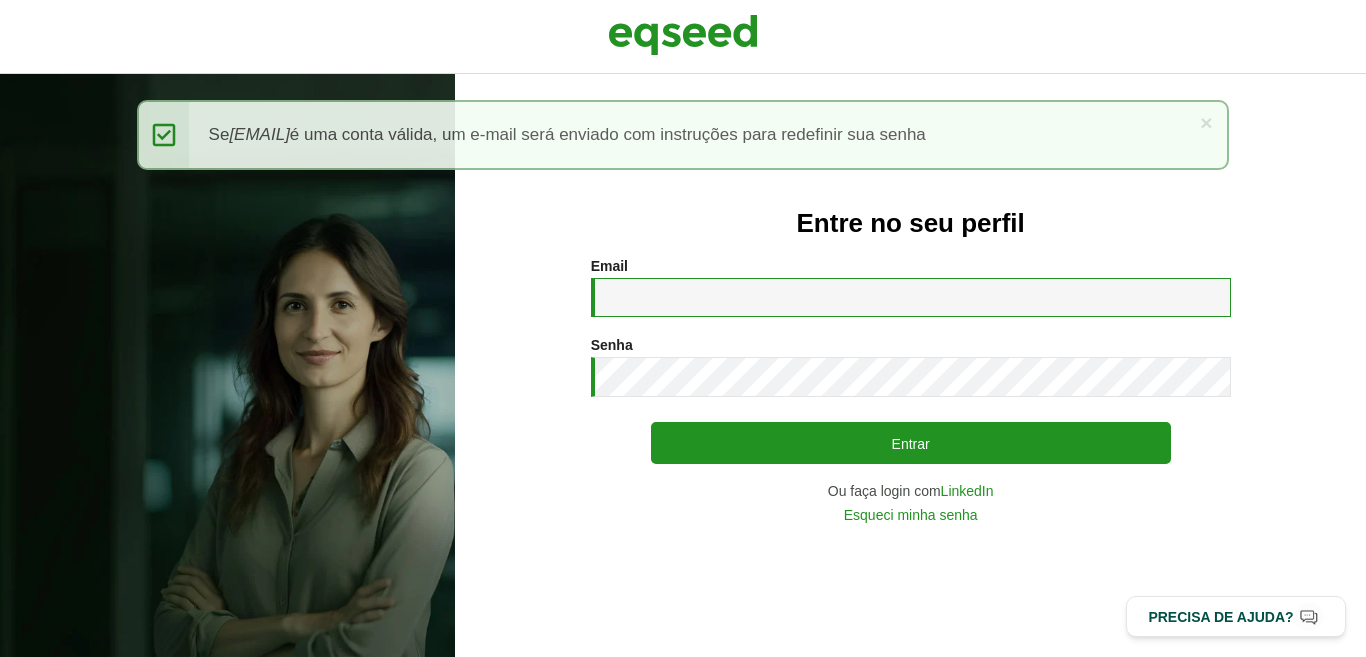 click on "Email  *" at bounding box center (911, 297) 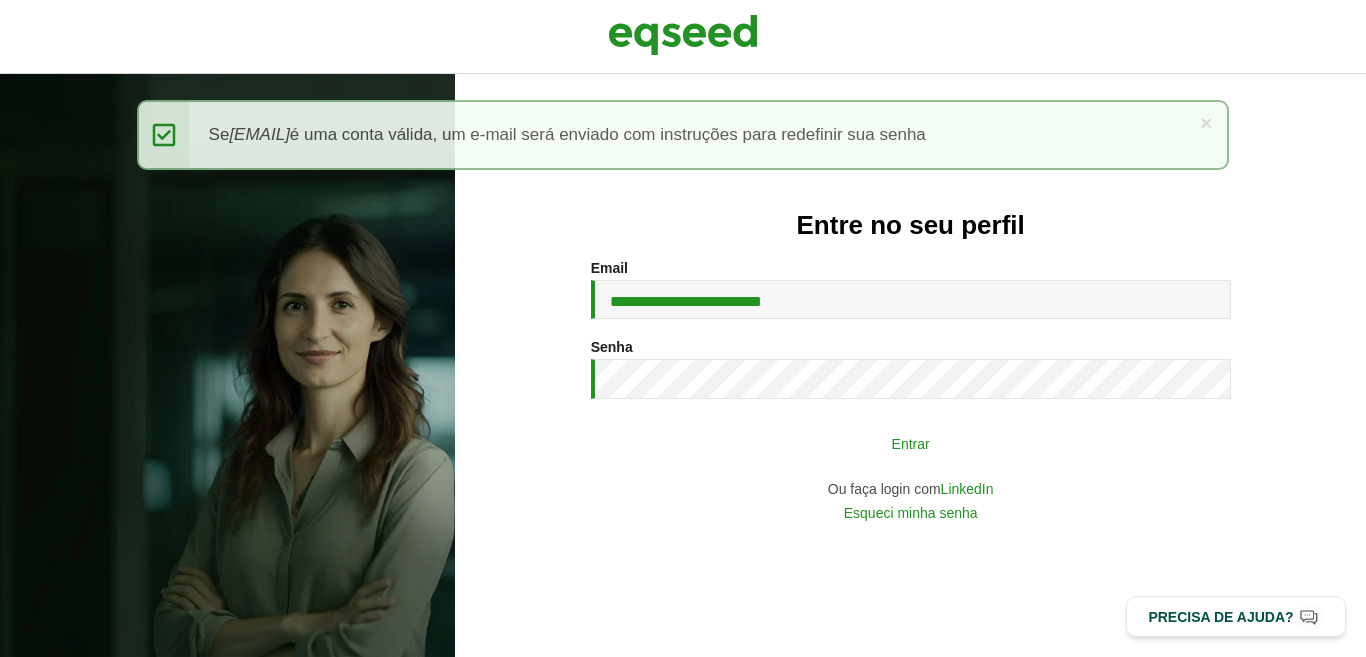 click on "Entrar" at bounding box center (911, 443) 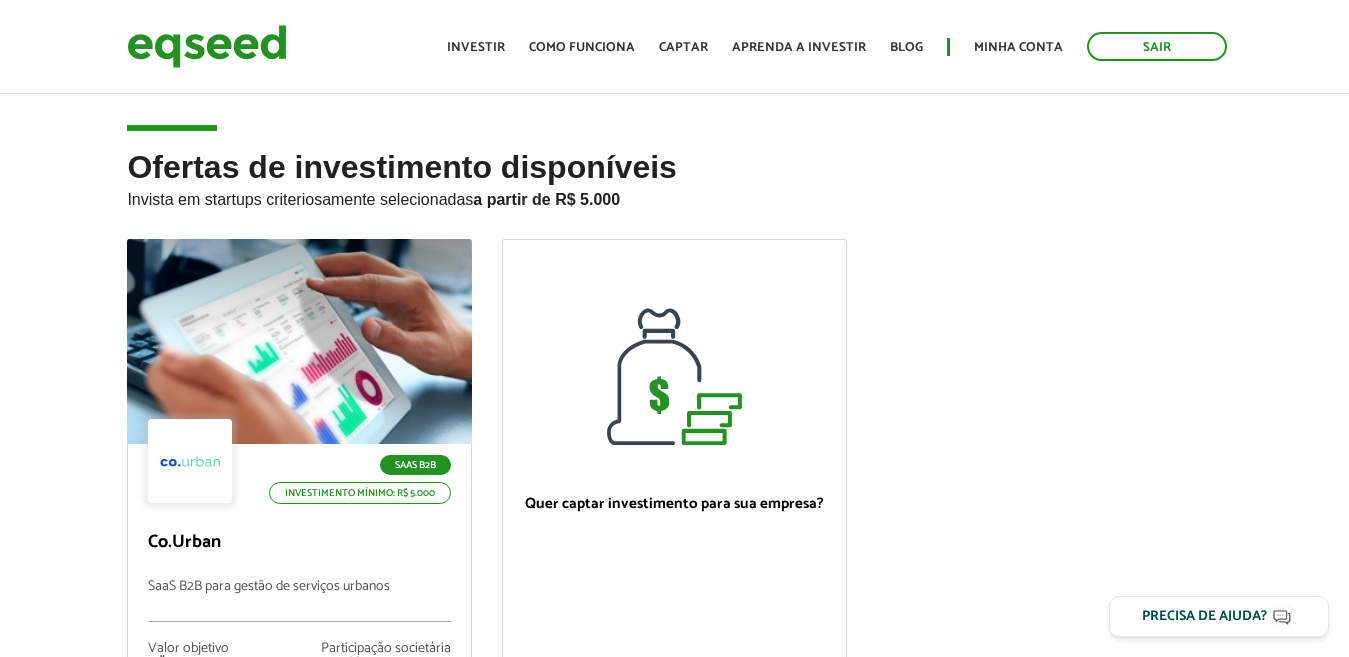 scroll, scrollTop: 0, scrollLeft: 0, axis: both 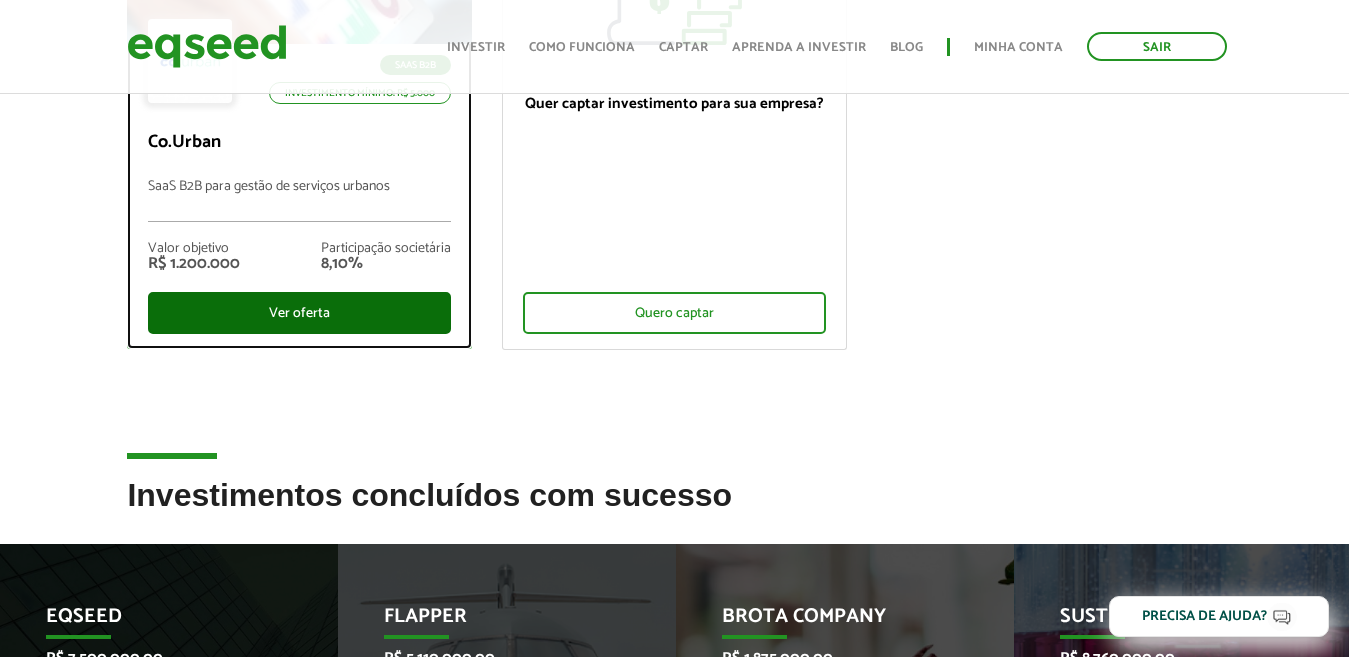 click on "Ver oferta" at bounding box center (299, 313) 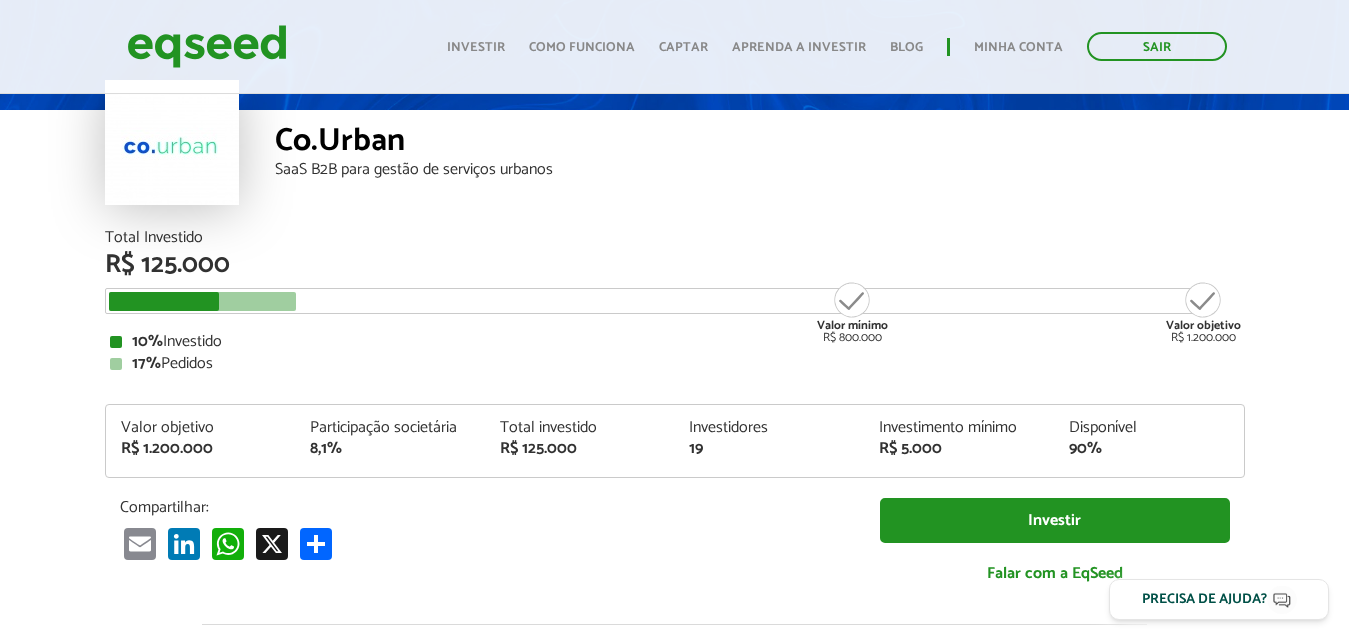 scroll, scrollTop: 300, scrollLeft: 0, axis: vertical 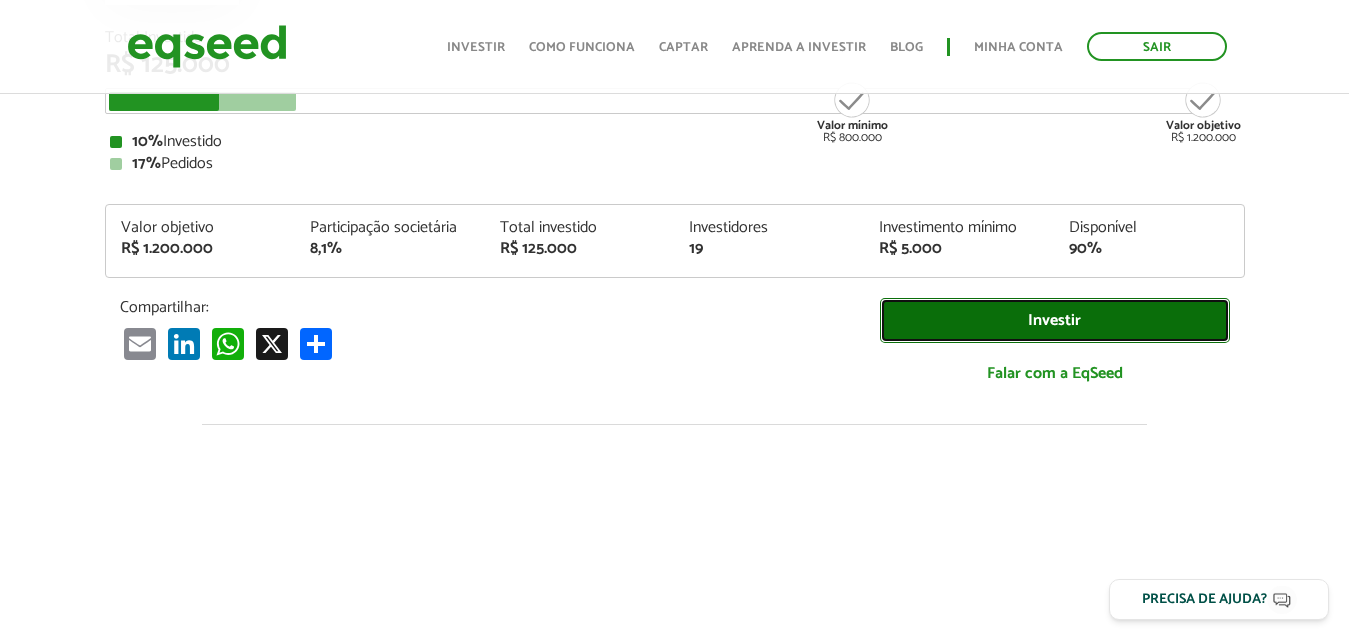 click on "Investir" at bounding box center (1055, 320) 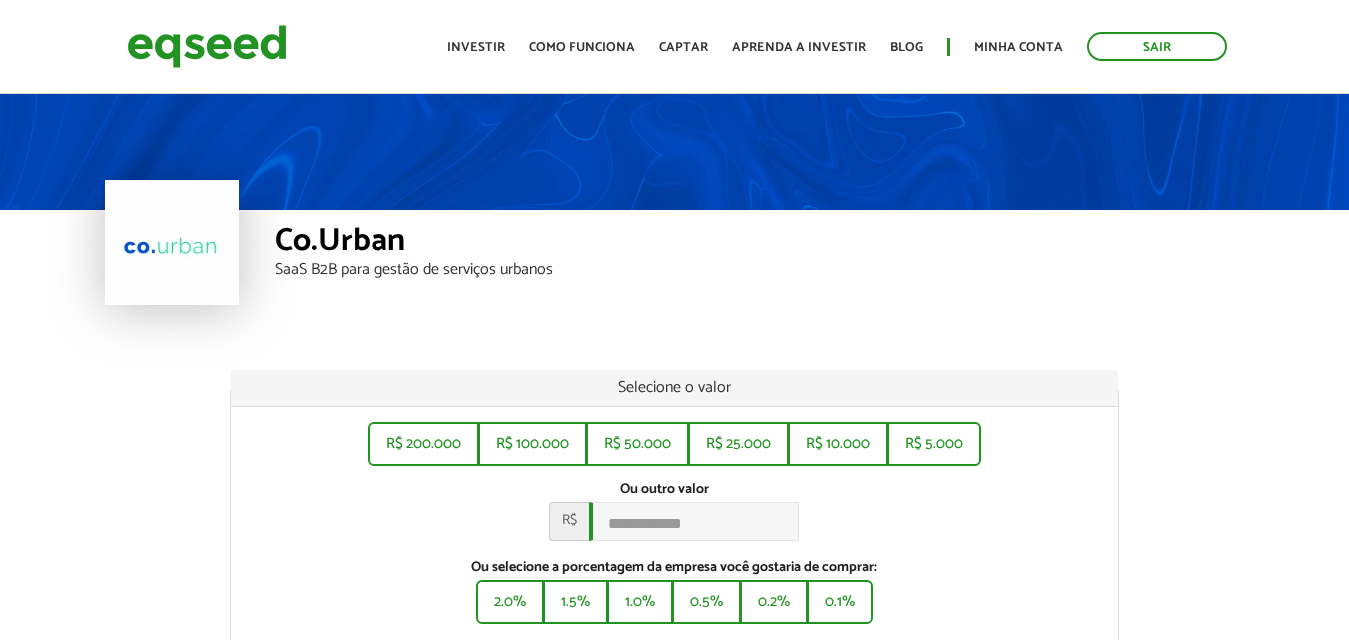scroll, scrollTop: 0, scrollLeft: 0, axis: both 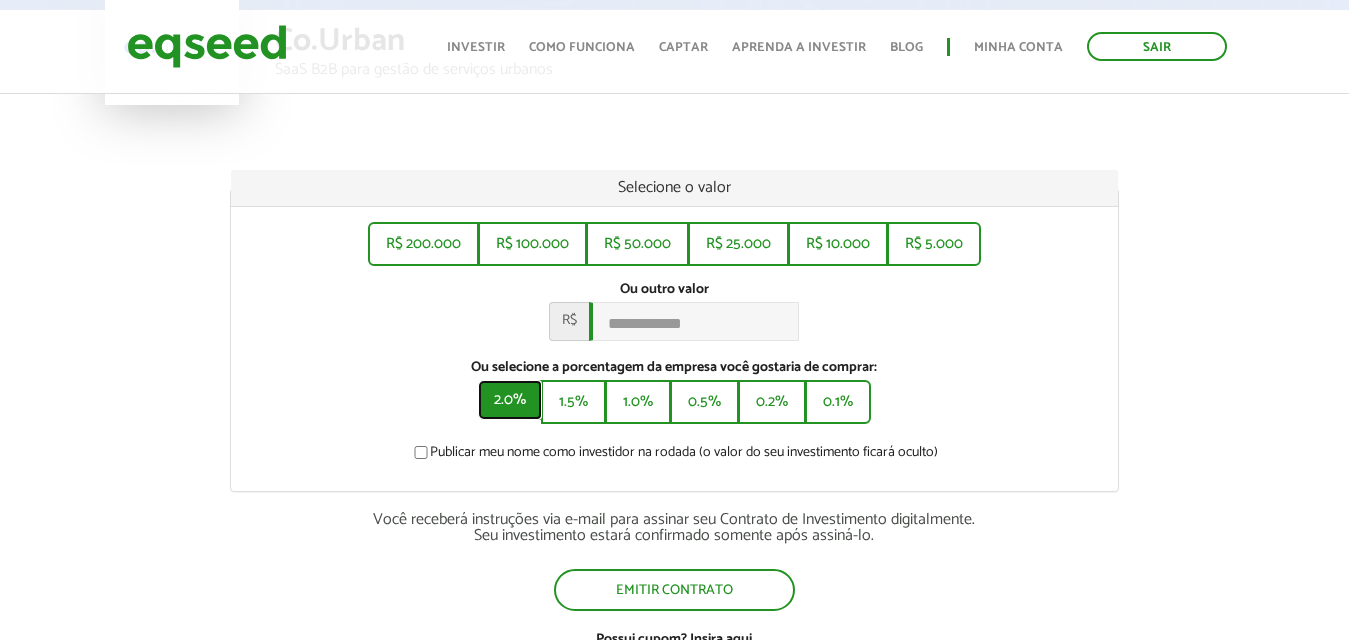 click on "2.0%" at bounding box center (510, 400) 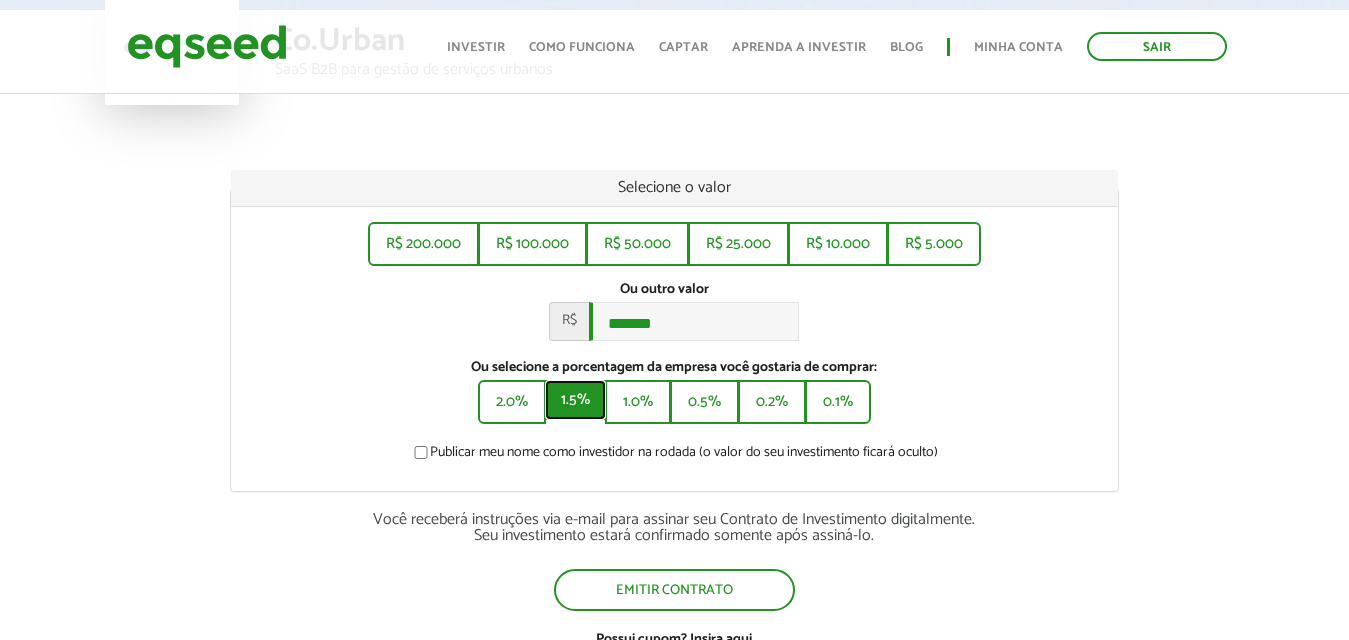 click on "1.5%" at bounding box center [575, 400] 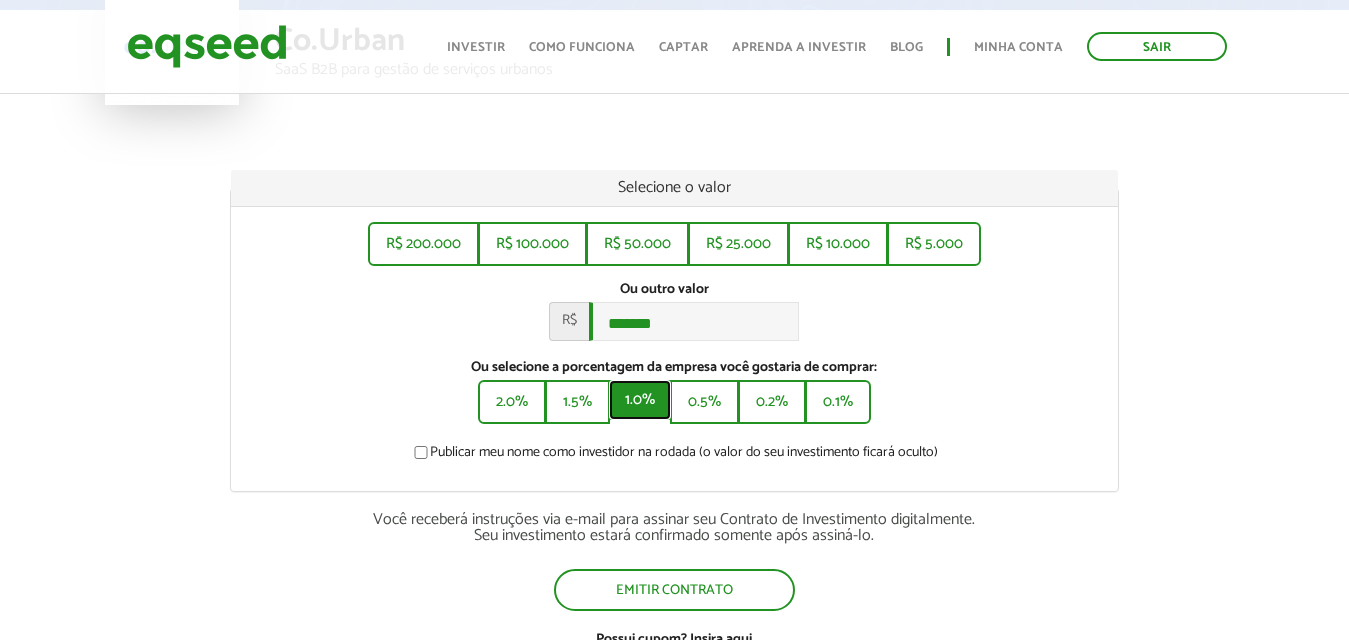 click on "1.0%" at bounding box center (640, 400) 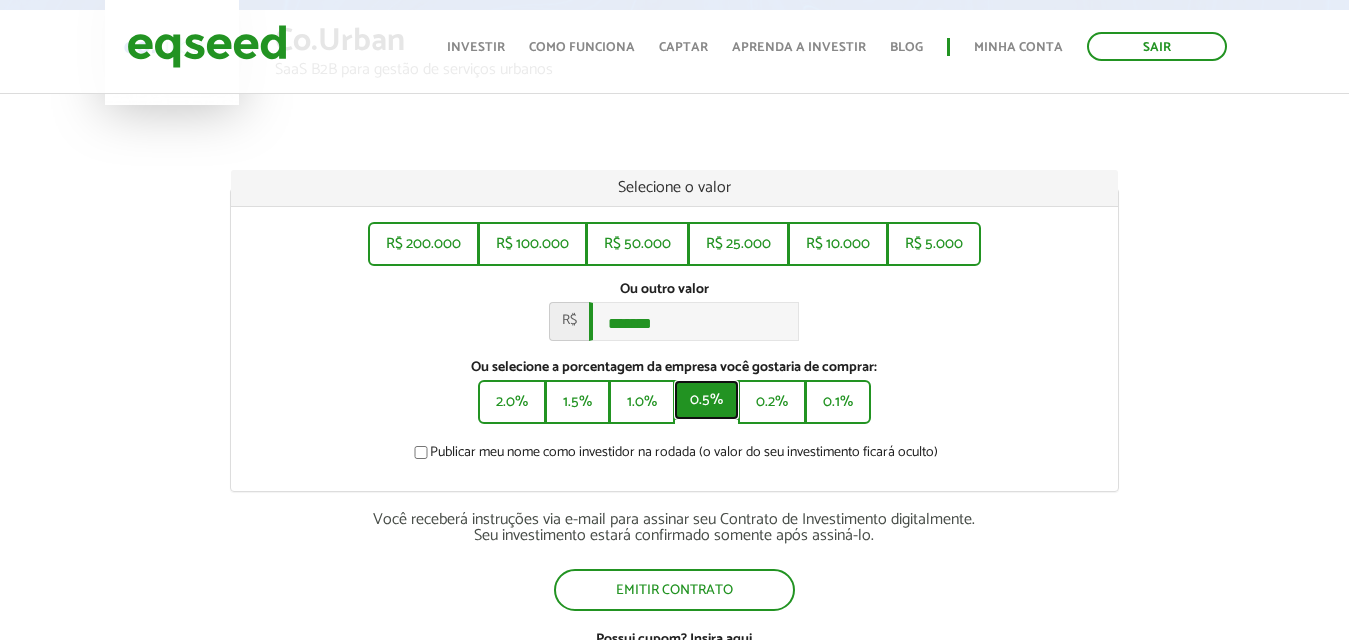 click on "0.5%" at bounding box center [706, 400] 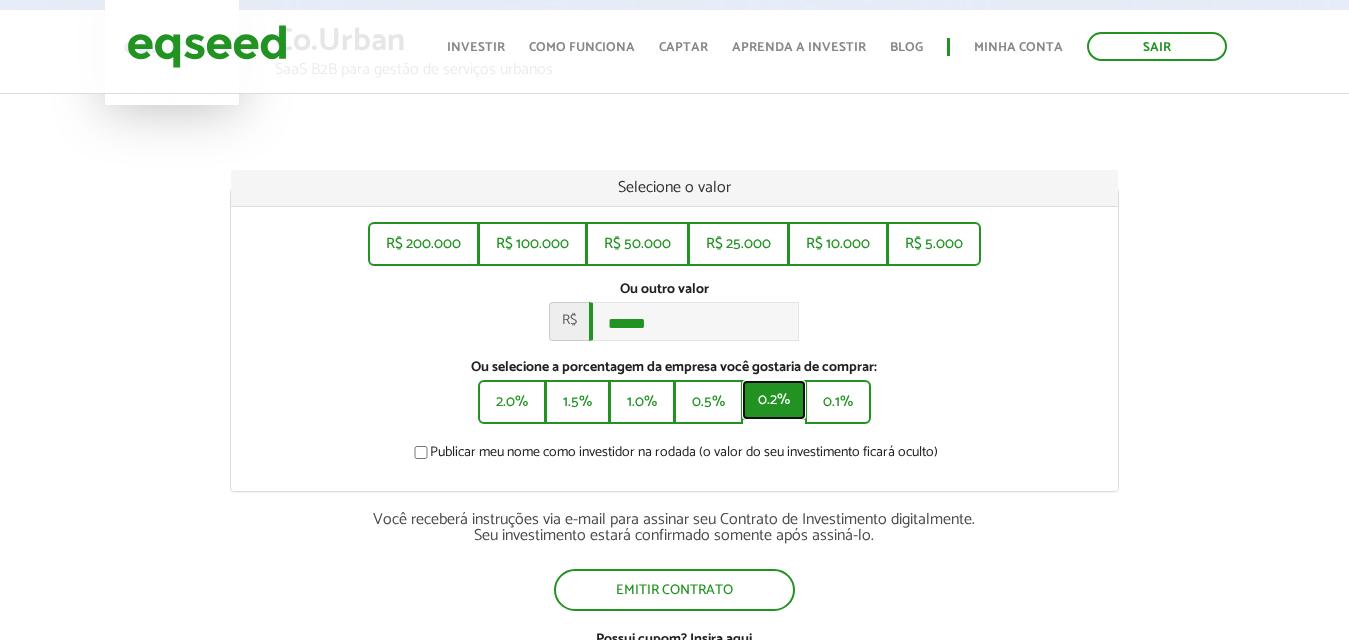 click on "0.2%" at bounding box center [774, 400] 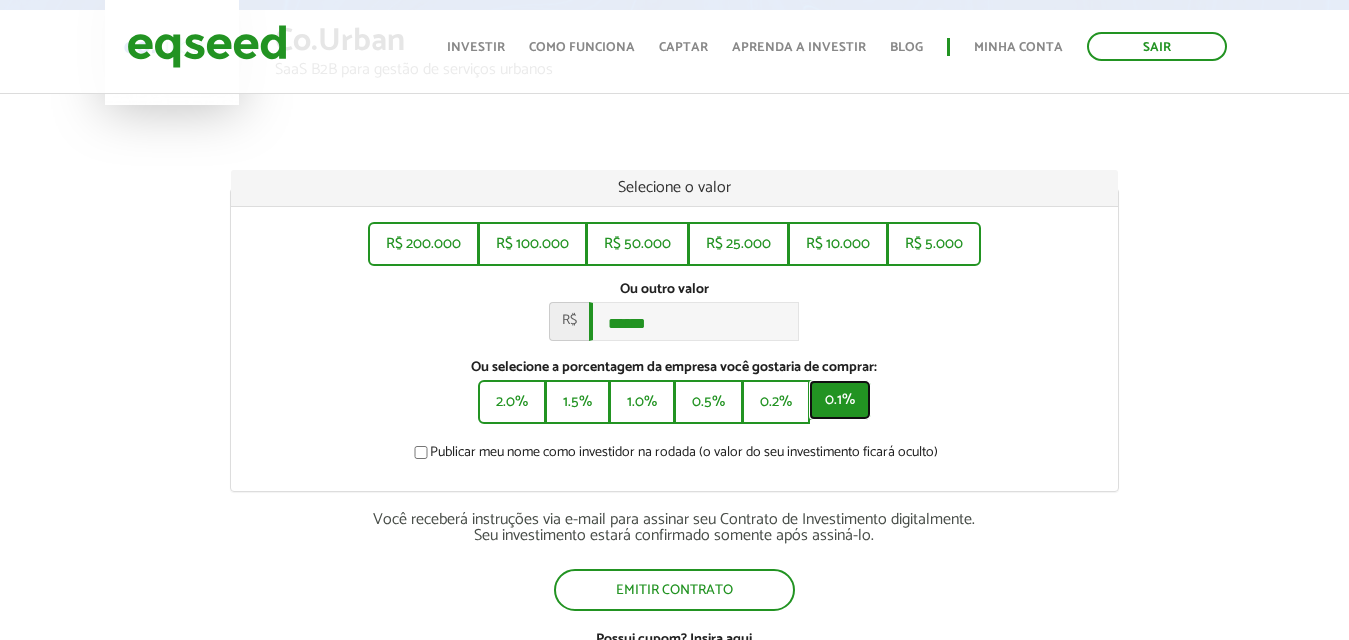 click on "0.1%" at bounding box center (840, 400) 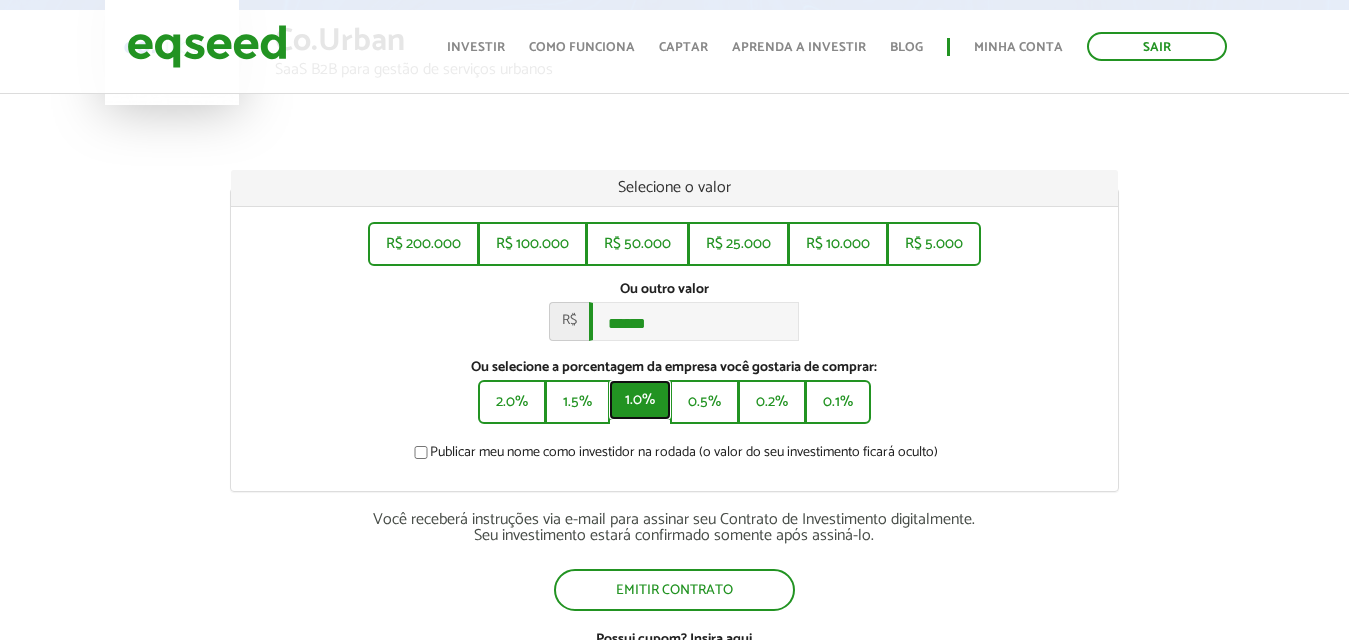 click on "1.0%" at bounding box center (640, 400) 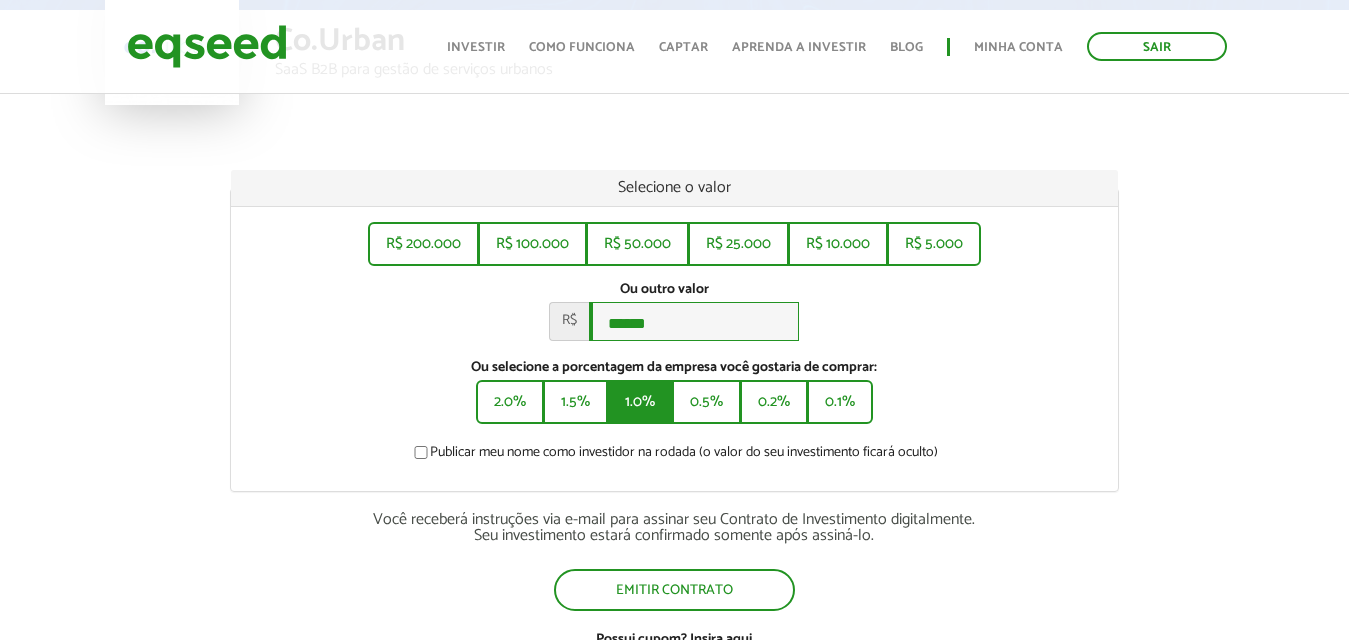 type on "*******" 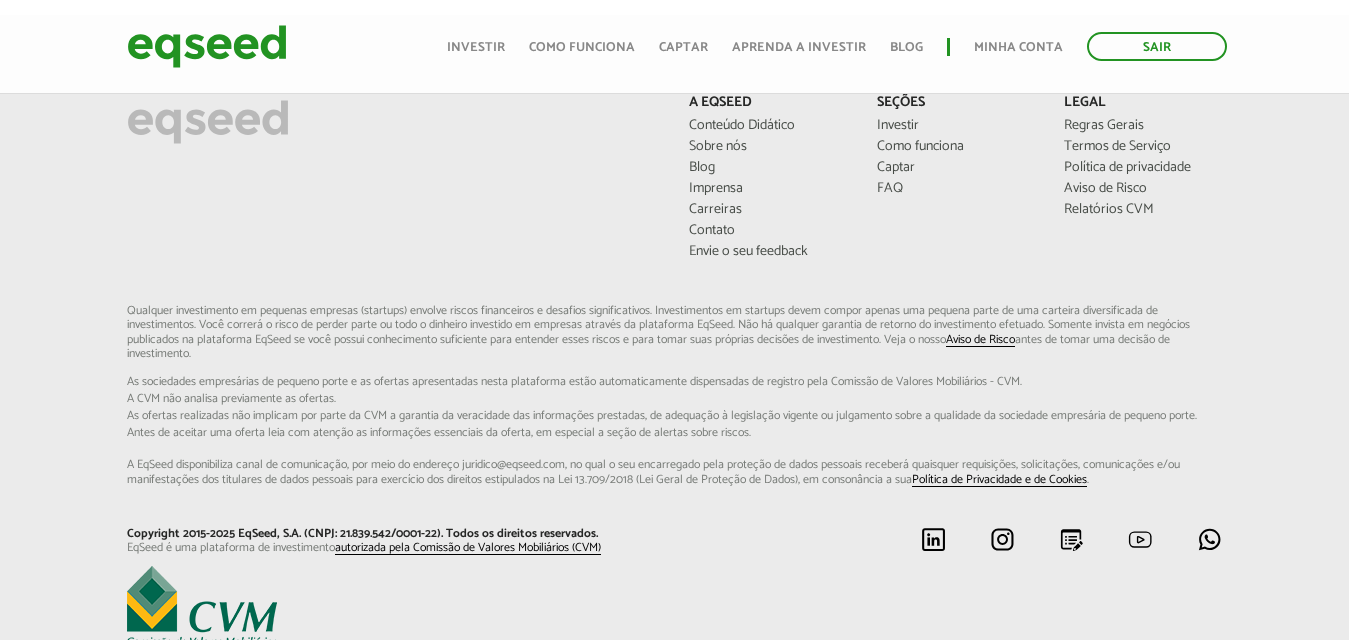 scroll, scrollTop: 546, scrollLeft: 0, axis: vertical 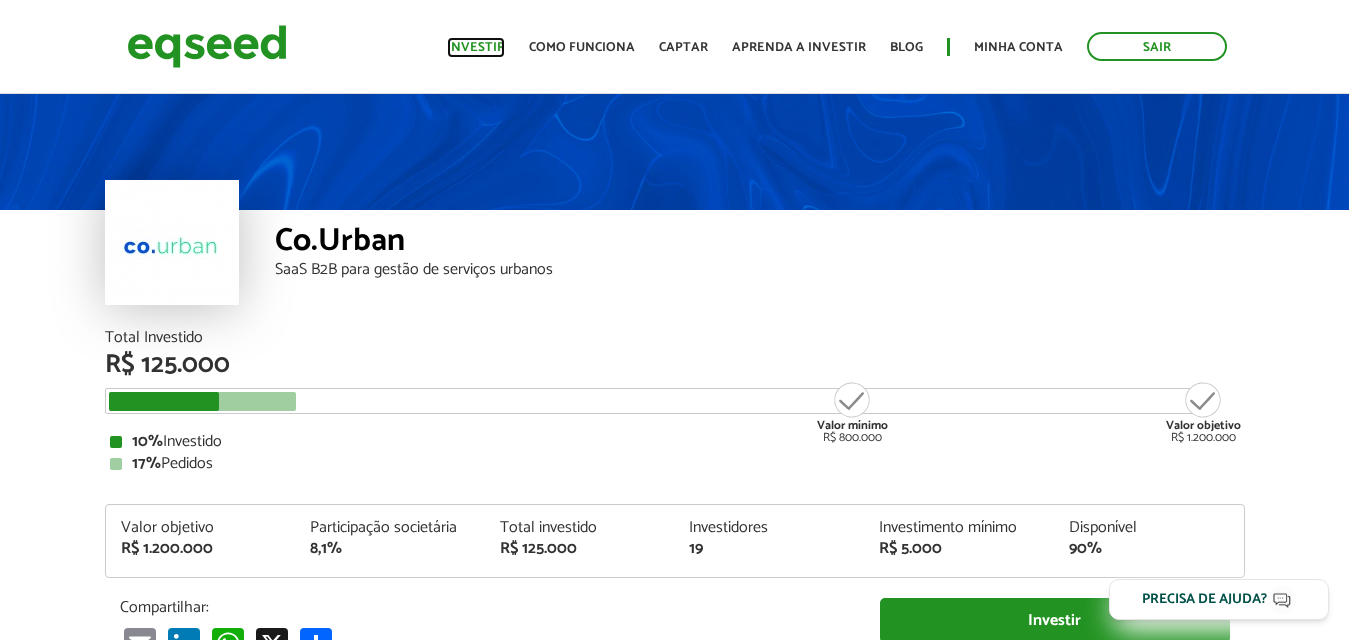 click on "Investir" at bounding box center [476, 47] 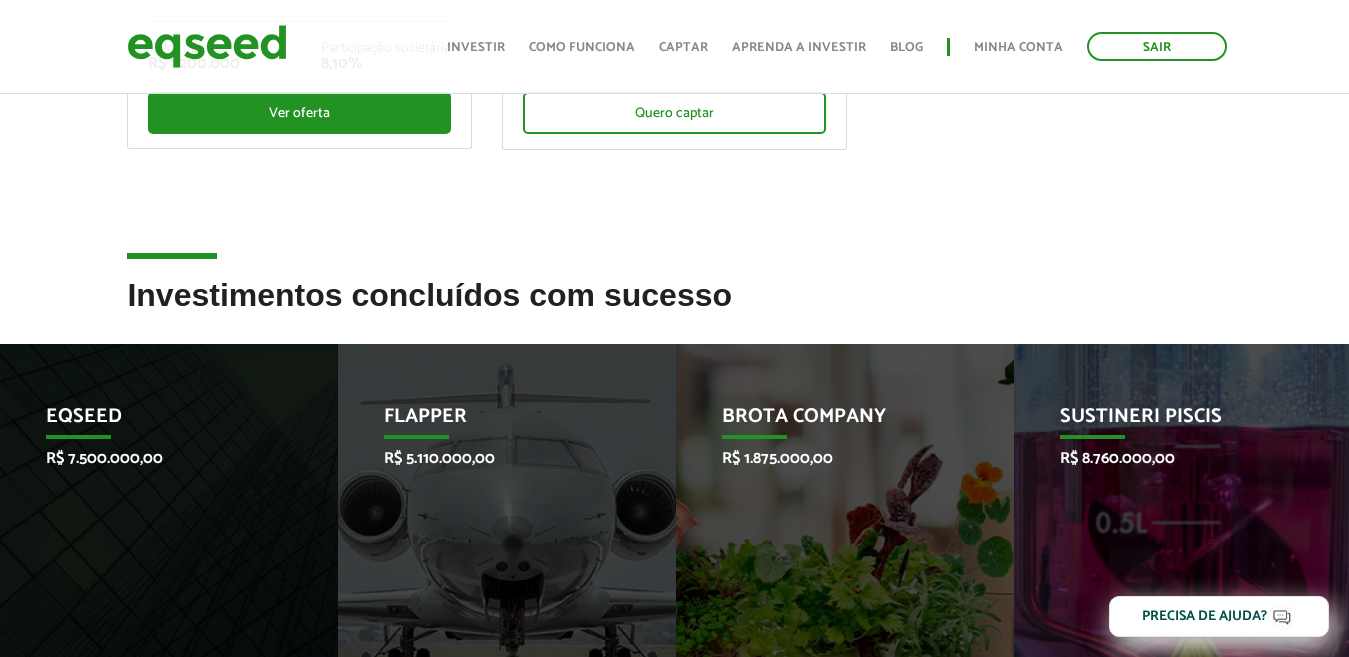 scroll, scrollTop: 700, scrollLeft: 0, axis: vertical 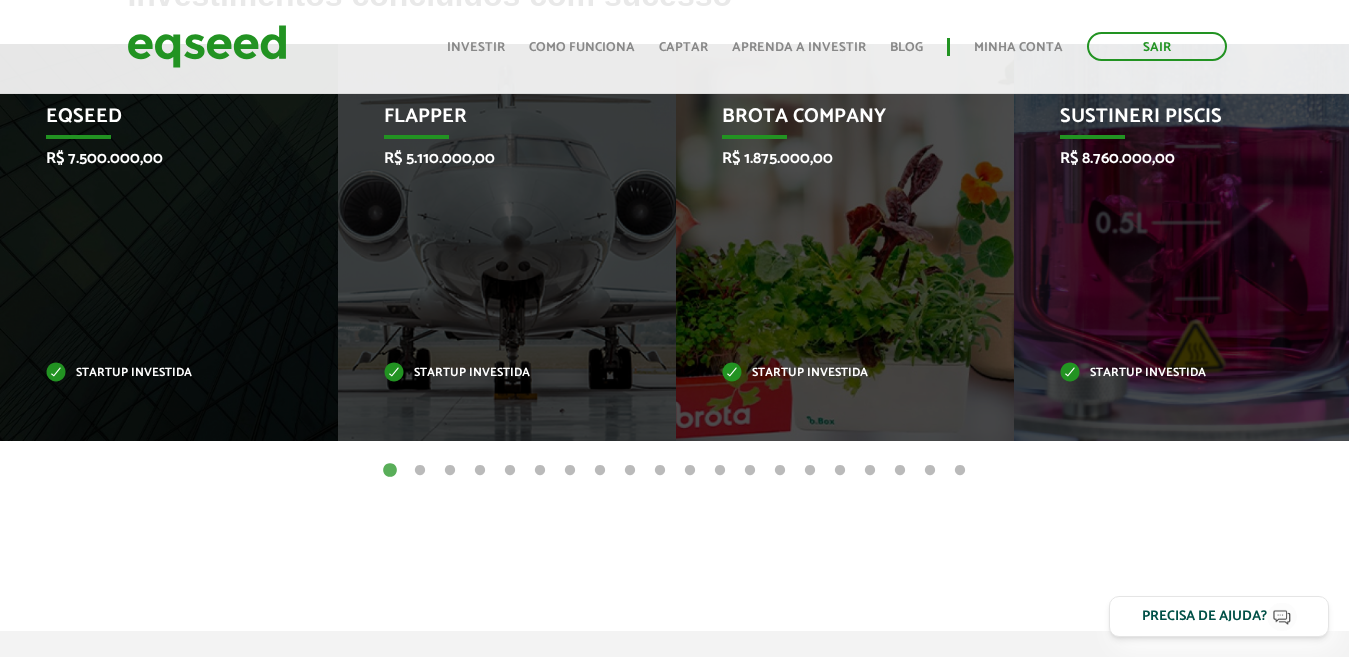 click on "2" at bounding box center (420, 471) 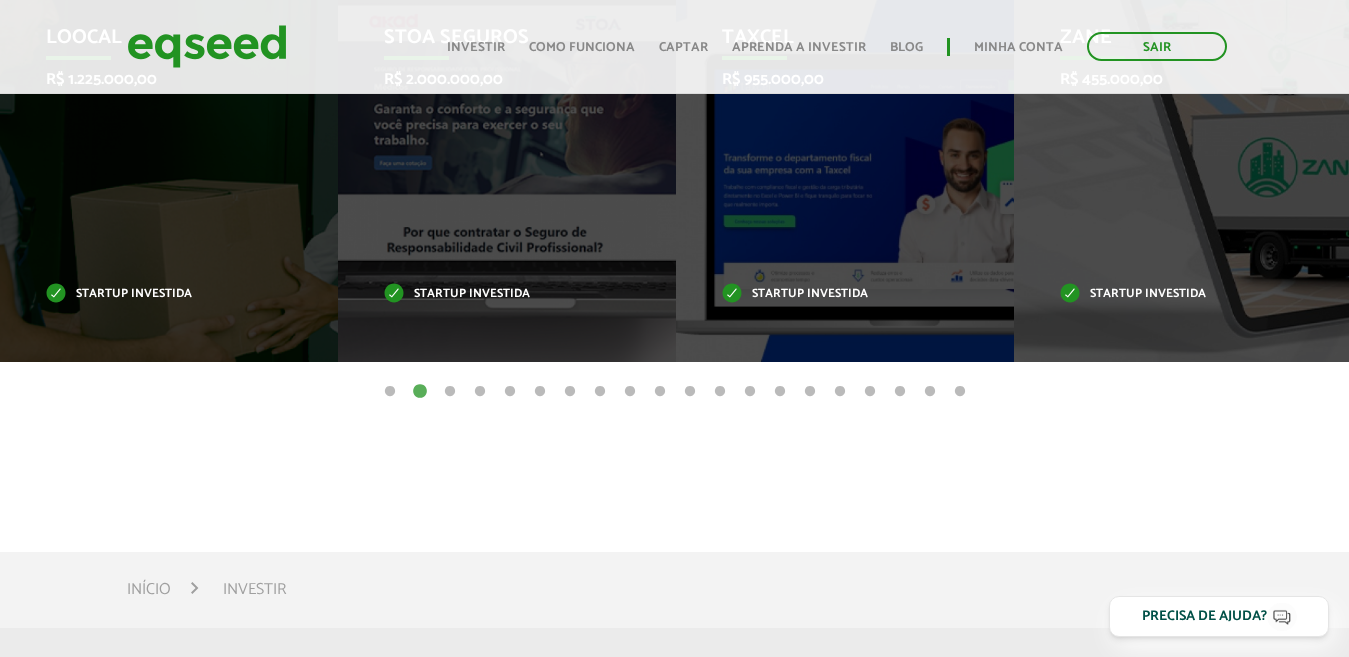scroll, scrollTop: 1000, scrollLeft: 0, axis: vertical 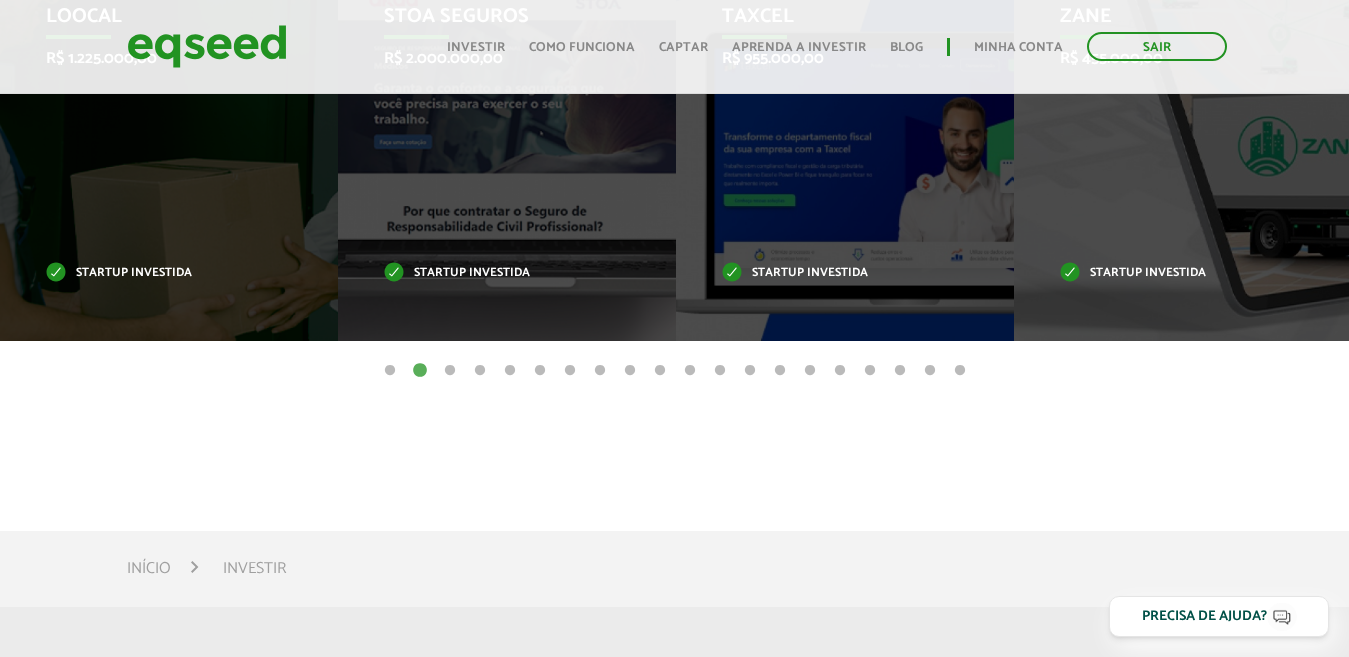 click on "3" at bounding box center (450, 371) 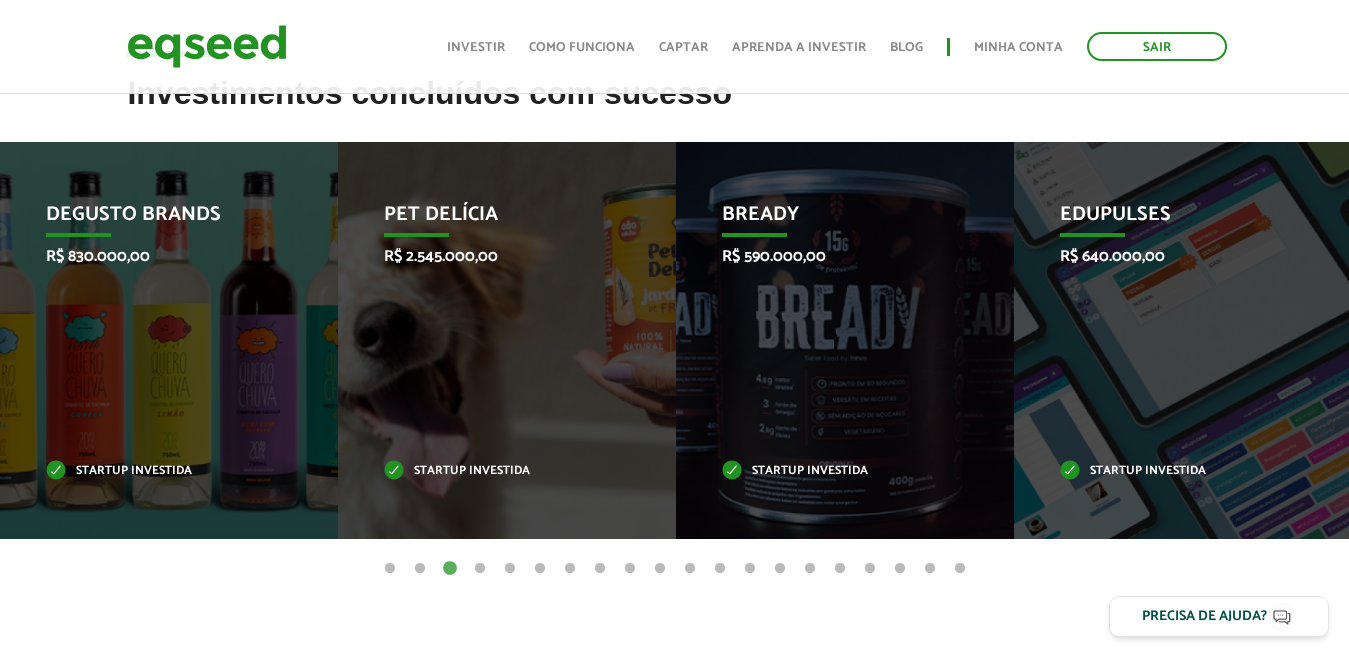 scroll, scrollTop: 800, scrollLeft: 0, axis: vertical 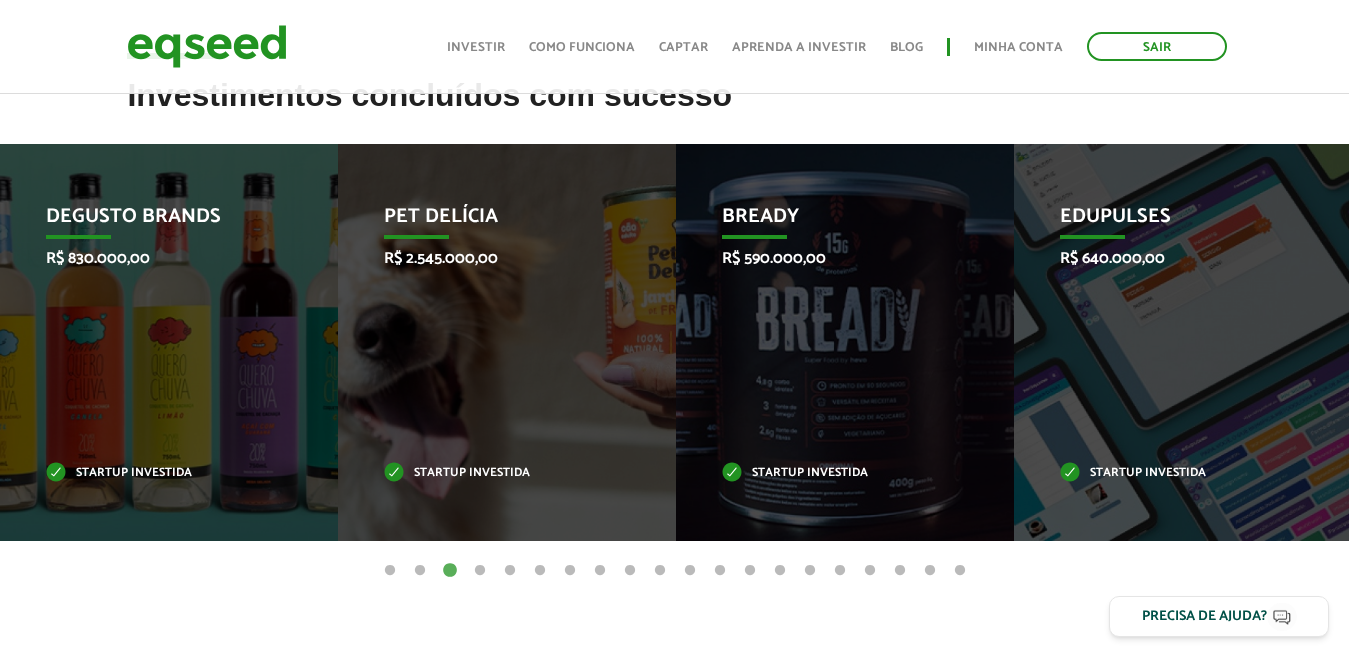 click on "4" at bounding box center (480, 571) 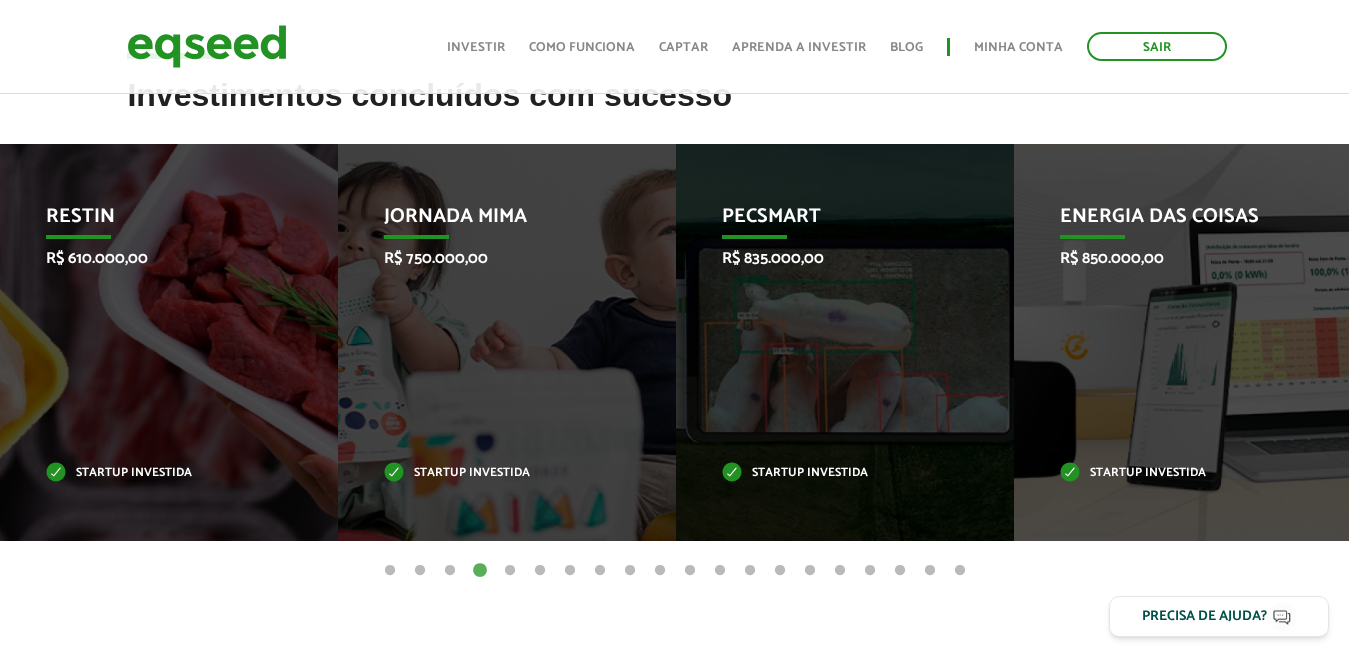 click on "5" at bounding box center (510, 571) 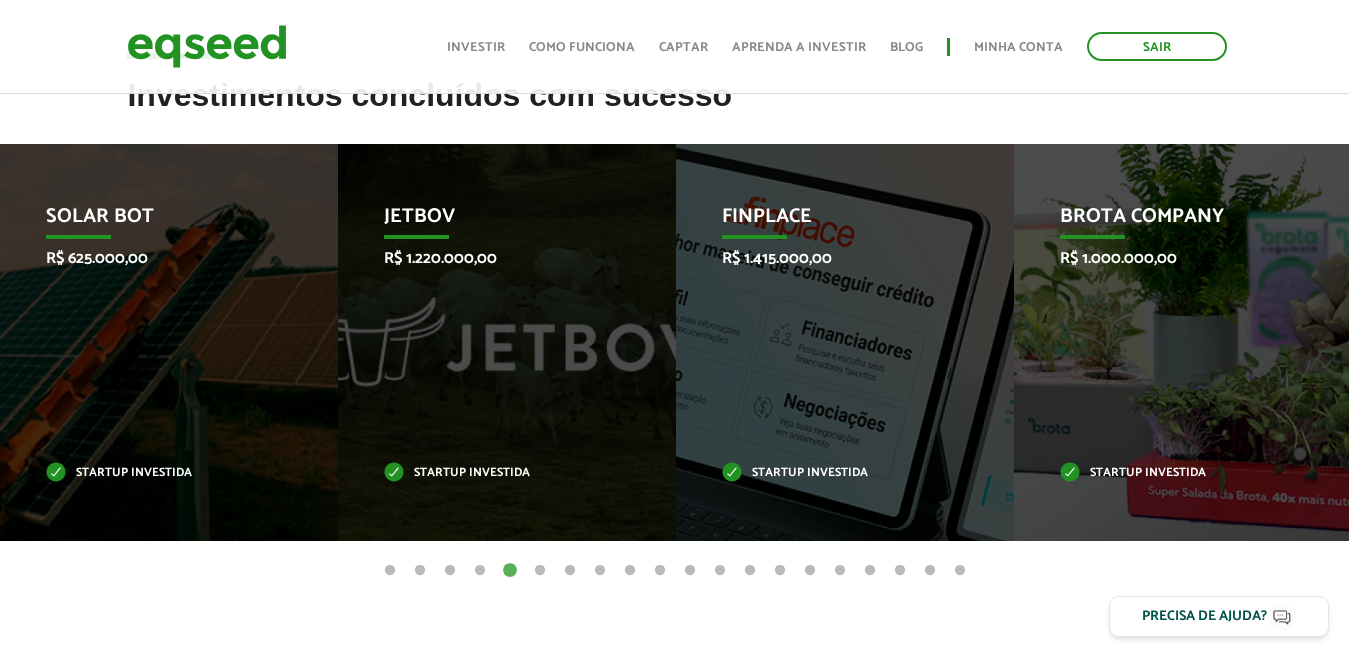 click on "6" at bounding box center [540, 571] 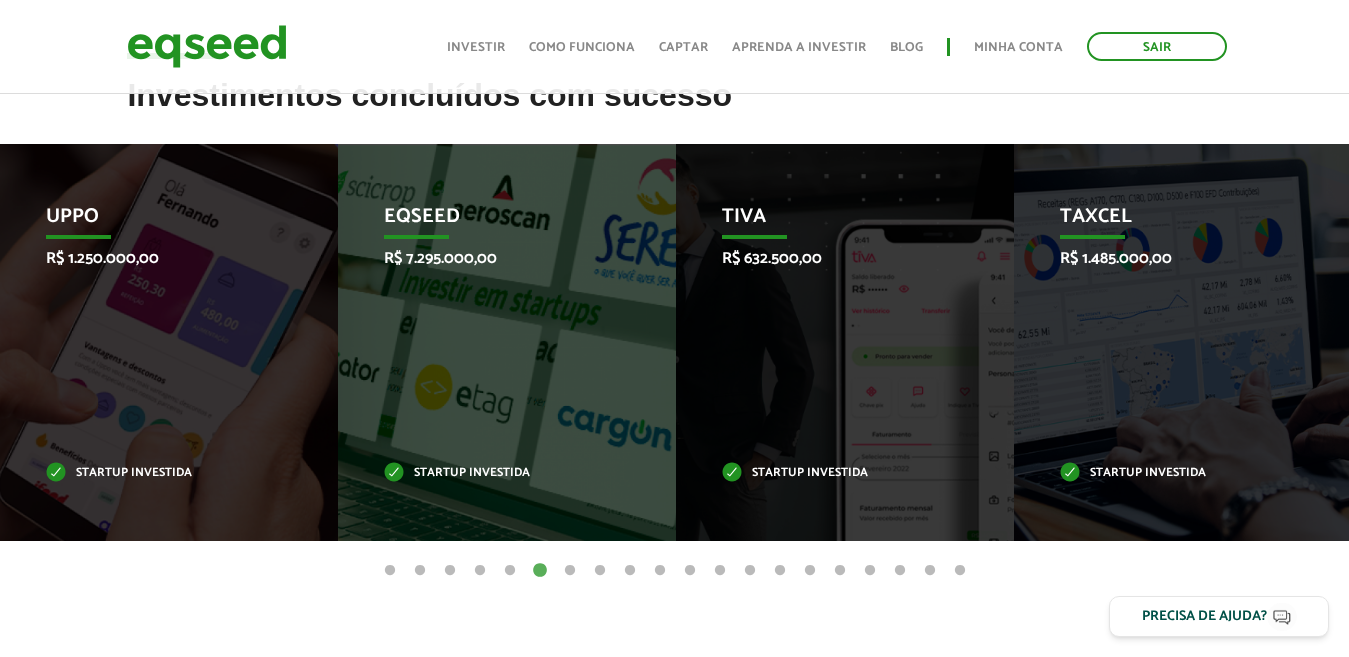 click on "5" at bounding box center (510, 571) 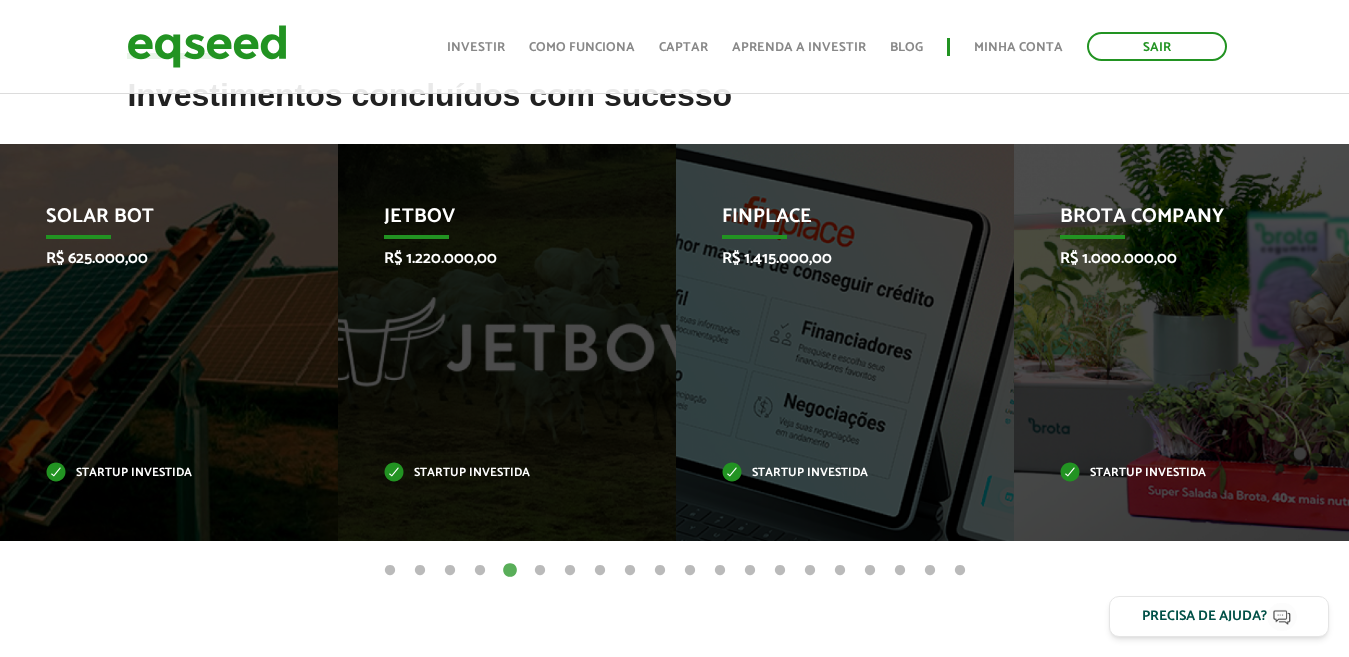 click on "6" at bounding box center (540, 571) 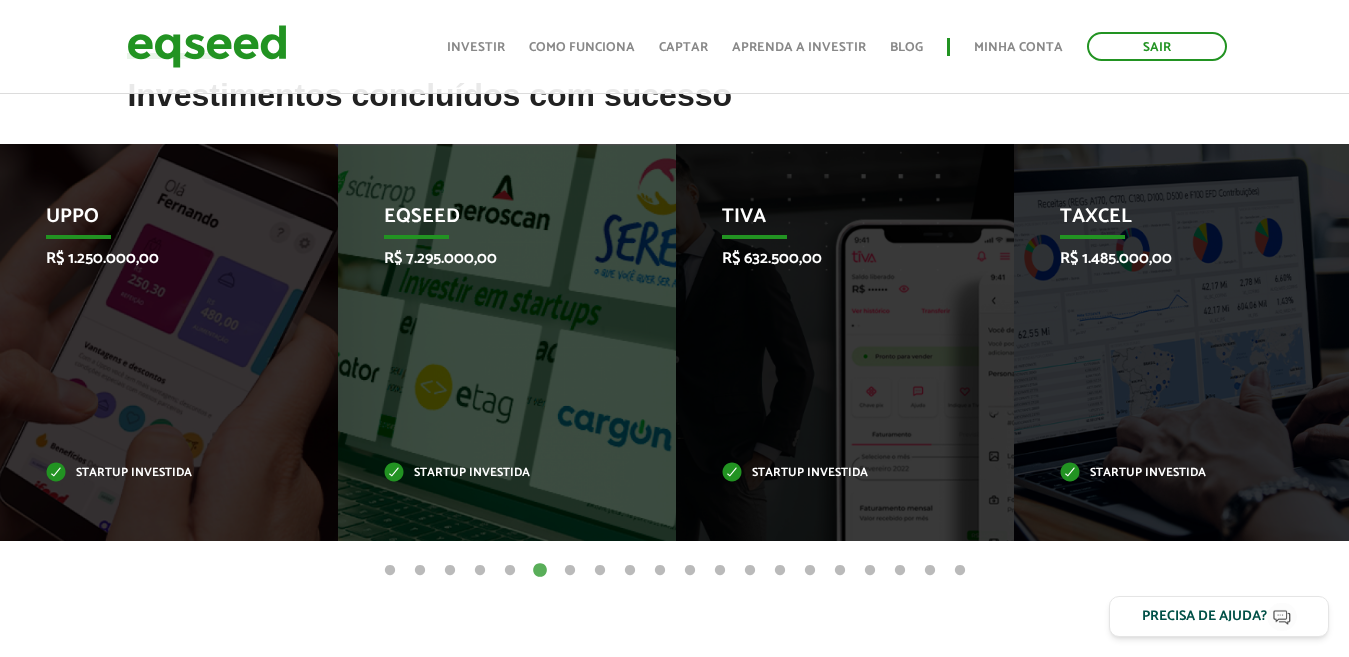 click on "7" at bounding box center [570, 571] 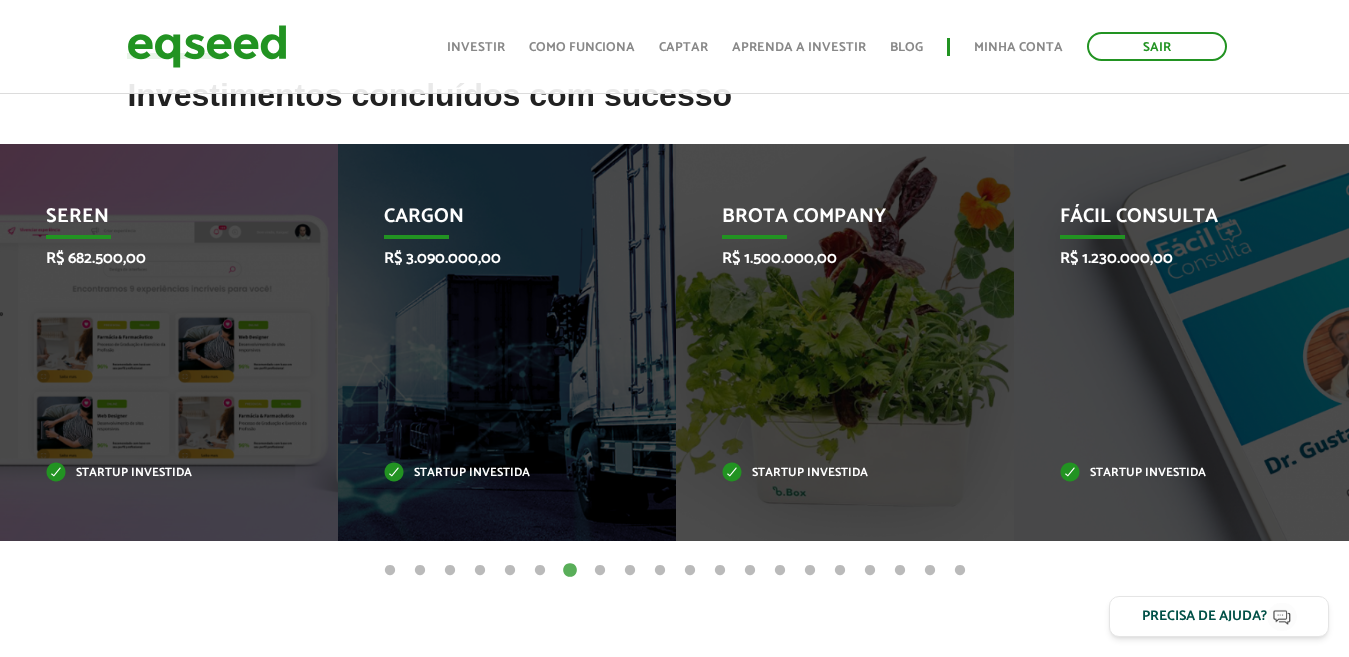 click on "12" at bounding box center [720, 571] 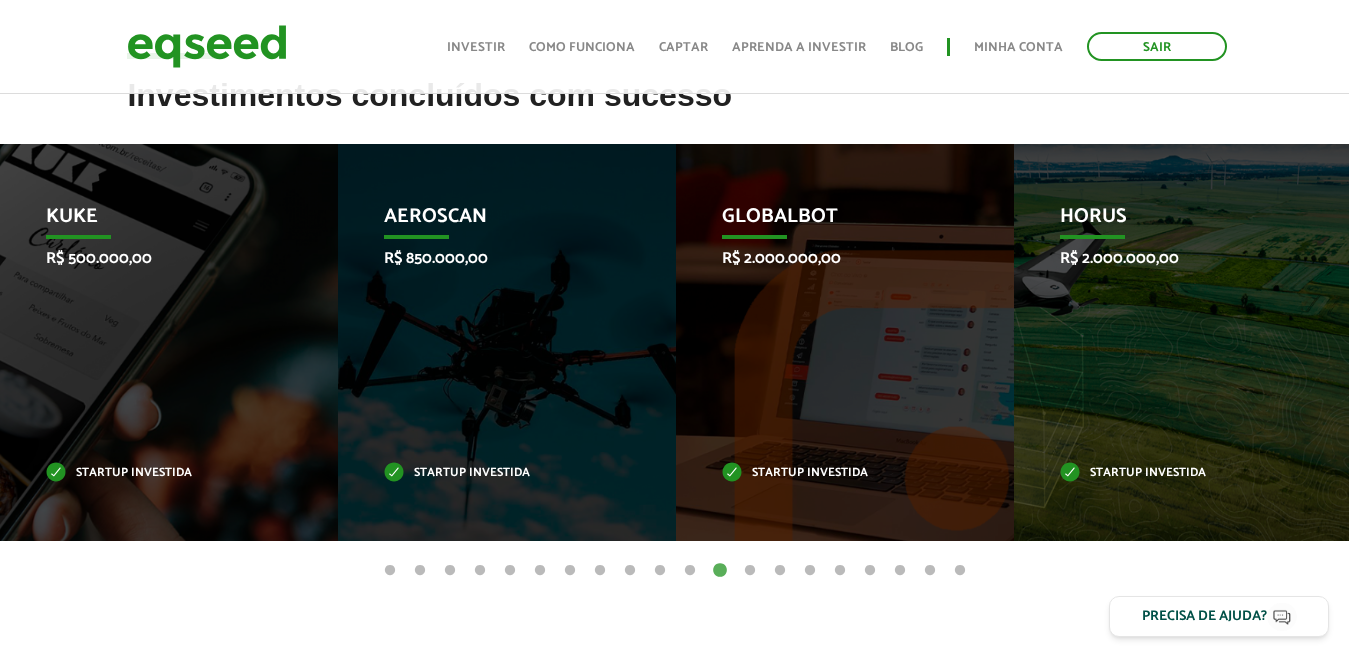click on "15" at bounding box center [810, 571] 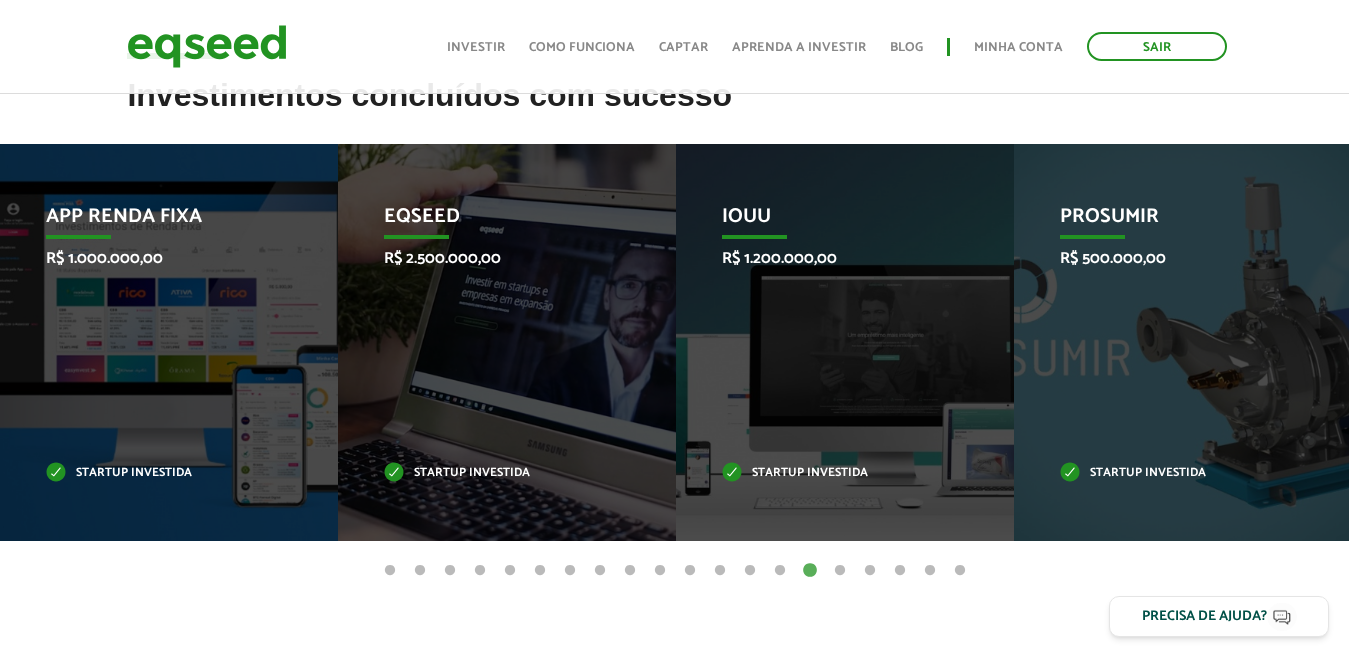 click on "1 2 3 4 5 6 7 8 9 10 11 12 13 14 15 16 17 18 19 20" at bounding box center (674, 570) 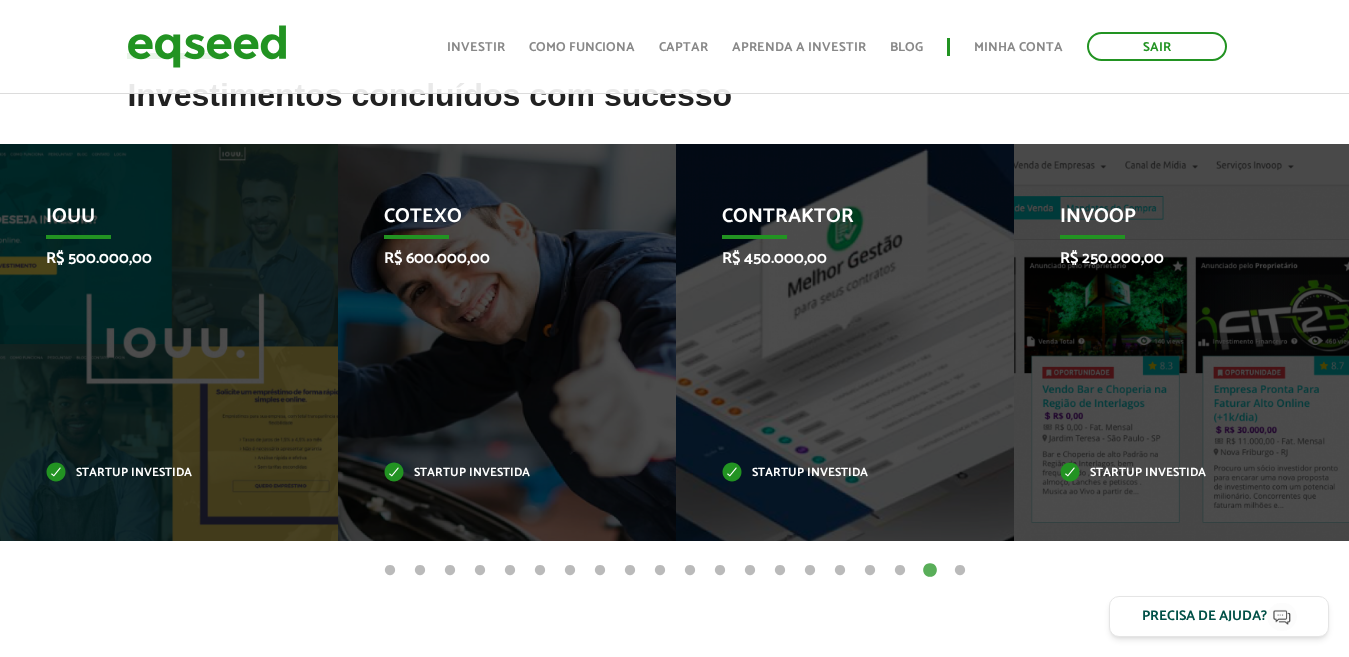 click on "20" at bounding box center (960, 571) 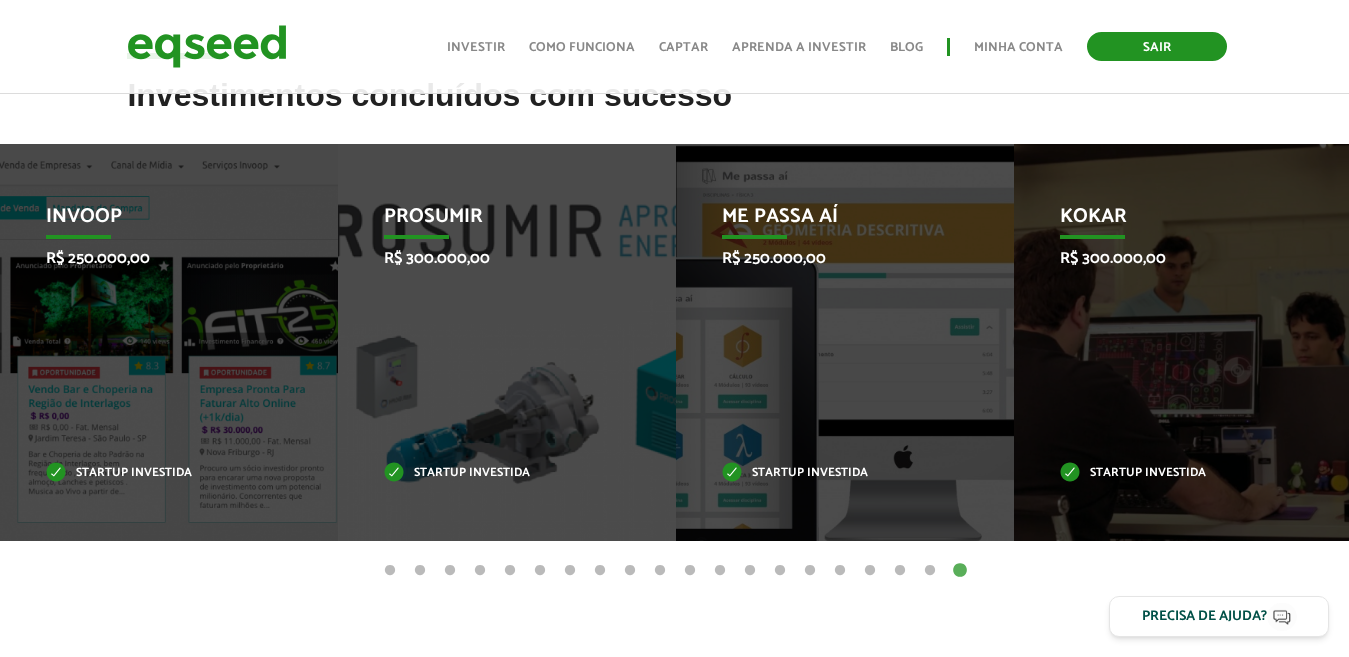 drag, startPoint x: 1156, startPoint y: 40, endPoint x: 1142, endPoint y: 34, distance: 15.231546 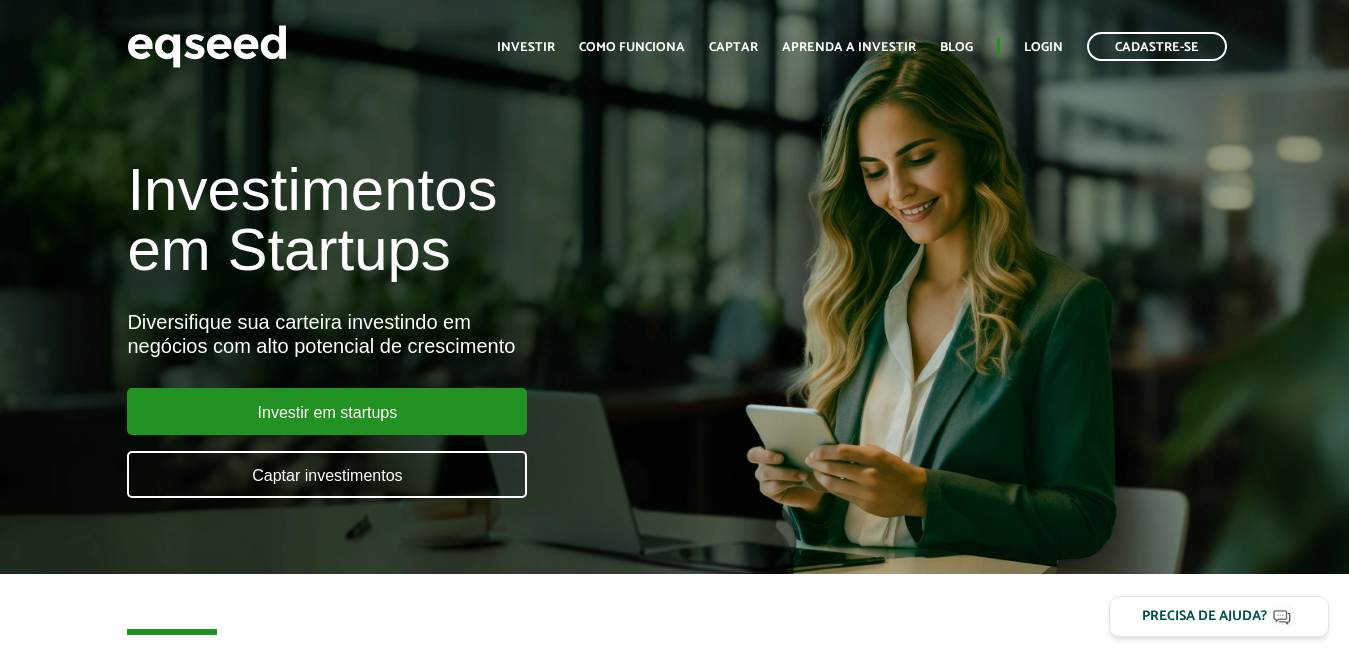 scroll, scrollTop: 0, scrollLeft: 0, axis: both 